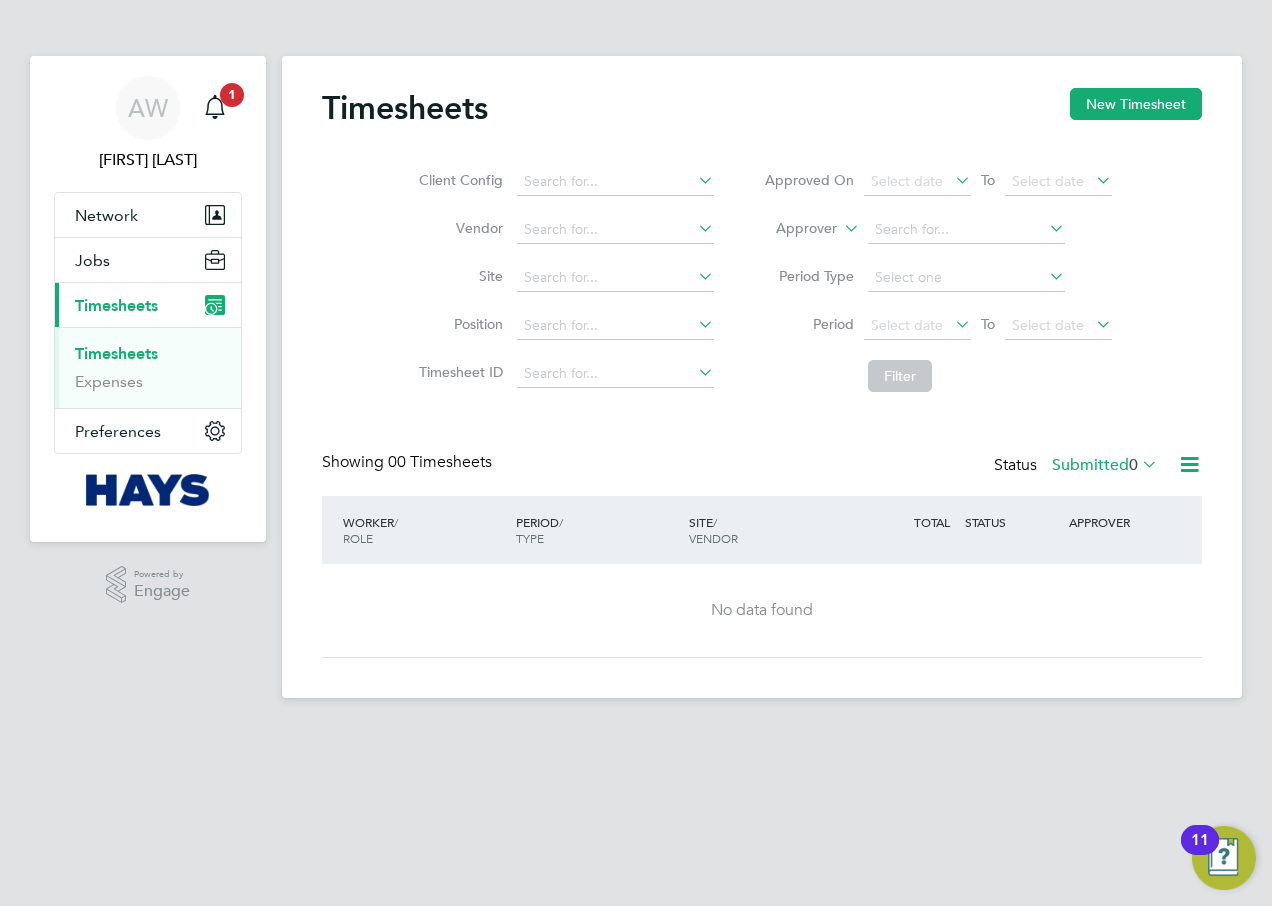 scroll, scrollTop: 0, scrollLeft: 0, axis: both 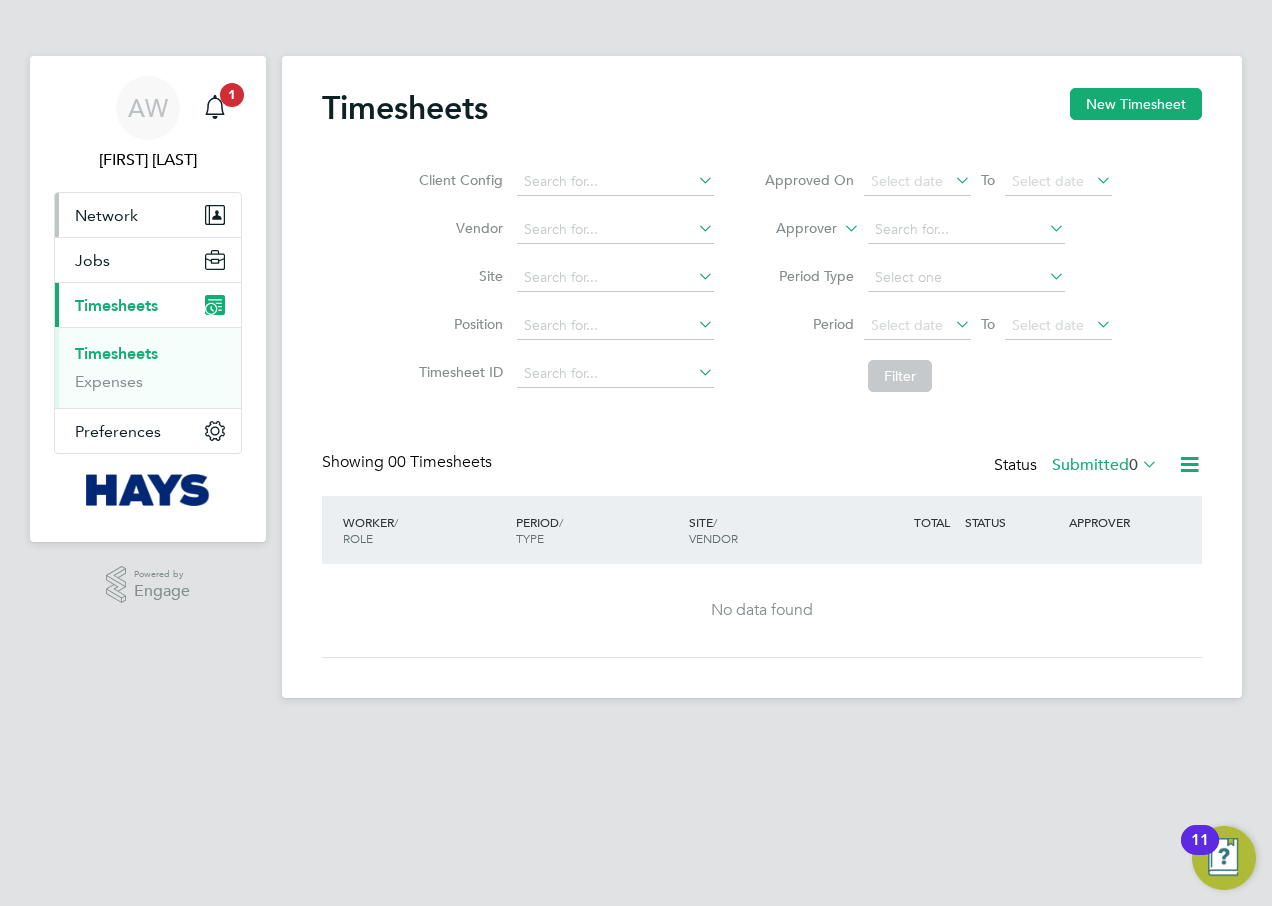 click on "Network" at bounding box center [148, 215] 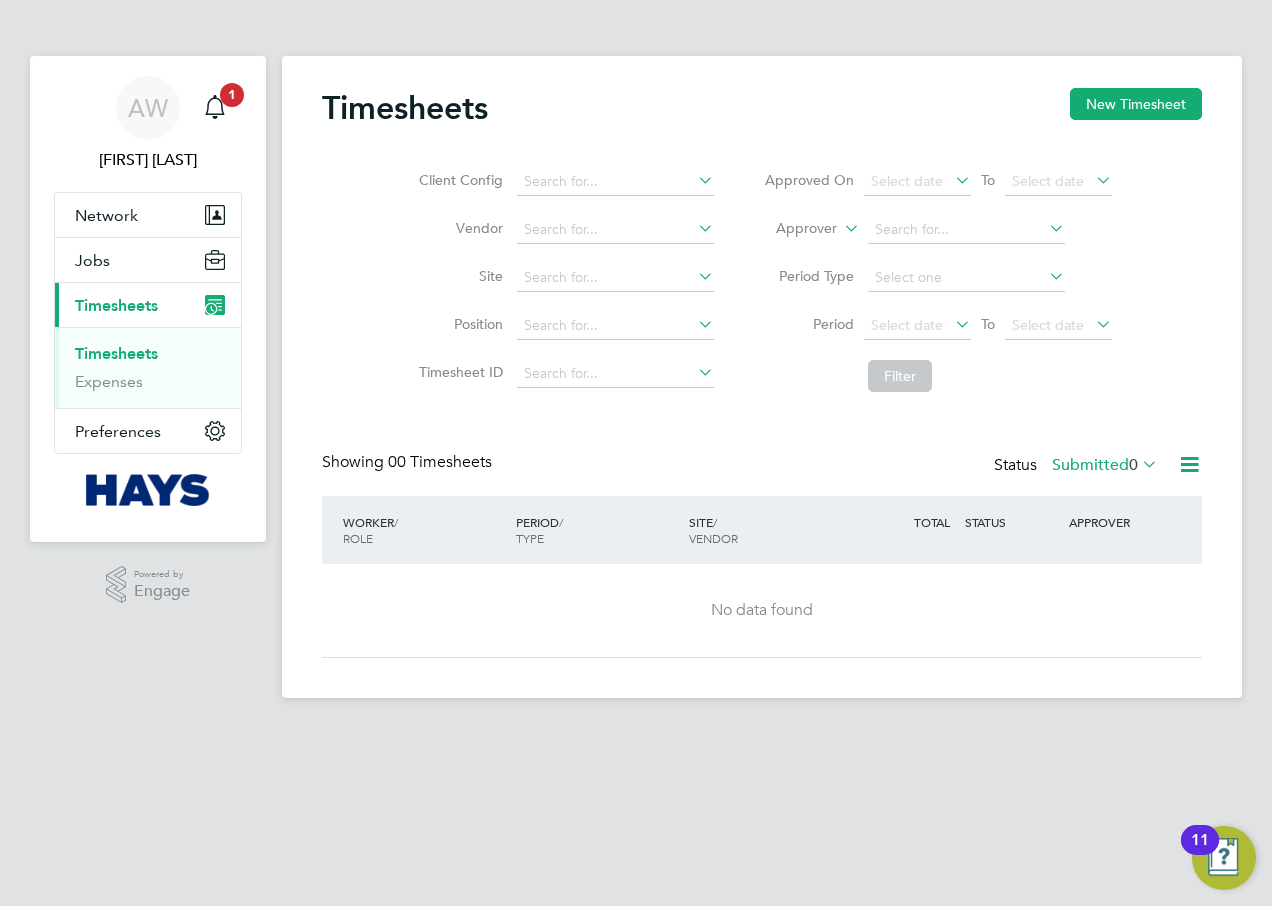 click on "Timesheets New Timesheet Client Config   Vendor   Site   Position   Timesheet ID   Approved On
Select date
To
Select date
Approver     Period Type   Period
Select date
To
Select date
Filter Showing   00 Timesheets Status  Submitted  0  WORKER  / ROLE WORKER  / PERIOD PERIOD  / TYPE SITE  / VENDOR TOTAL   TOTAL  / STATUS STATUS APPROVER No data found Show   more" 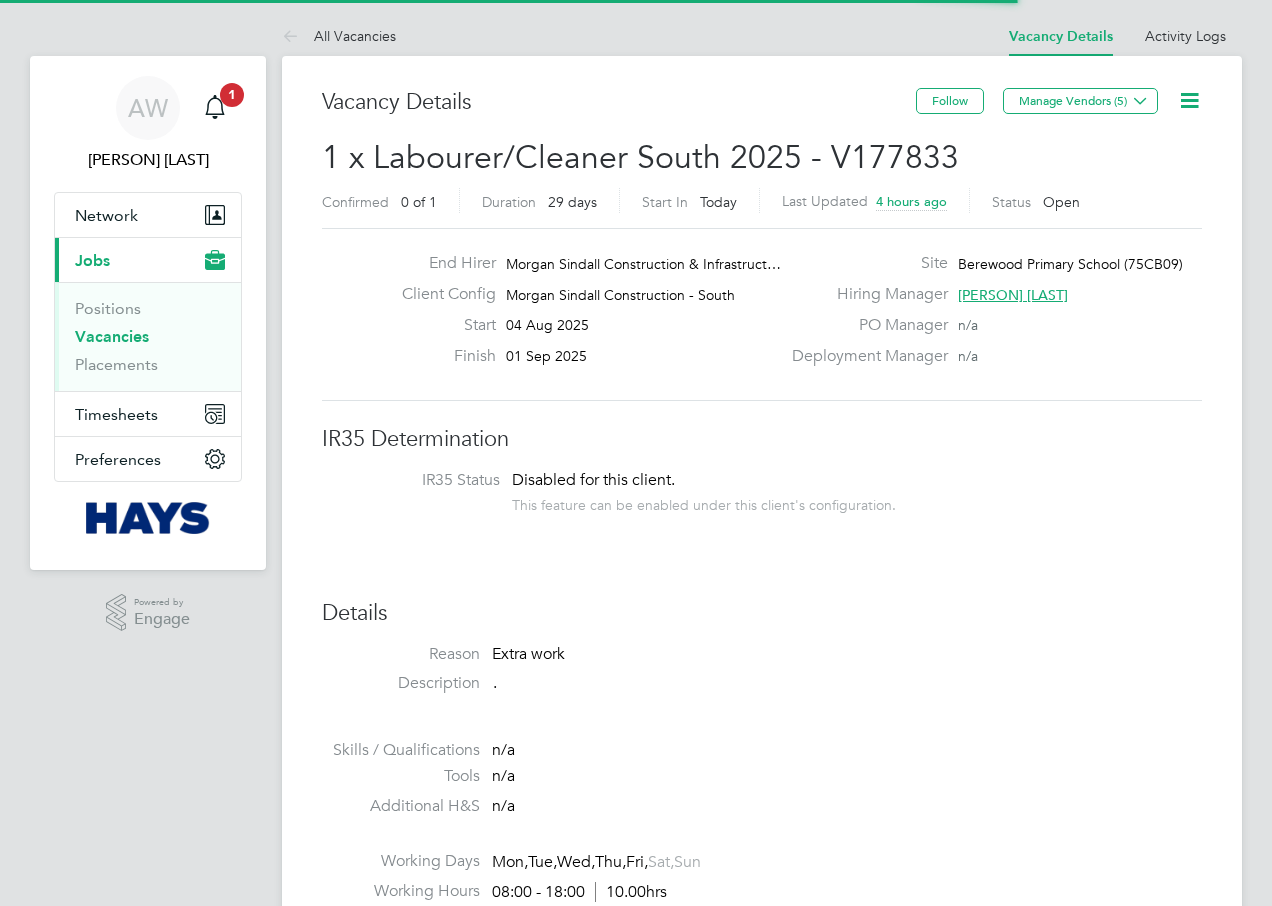 scroll, scrollTop: 0, scrollLeft: 0, axis: both 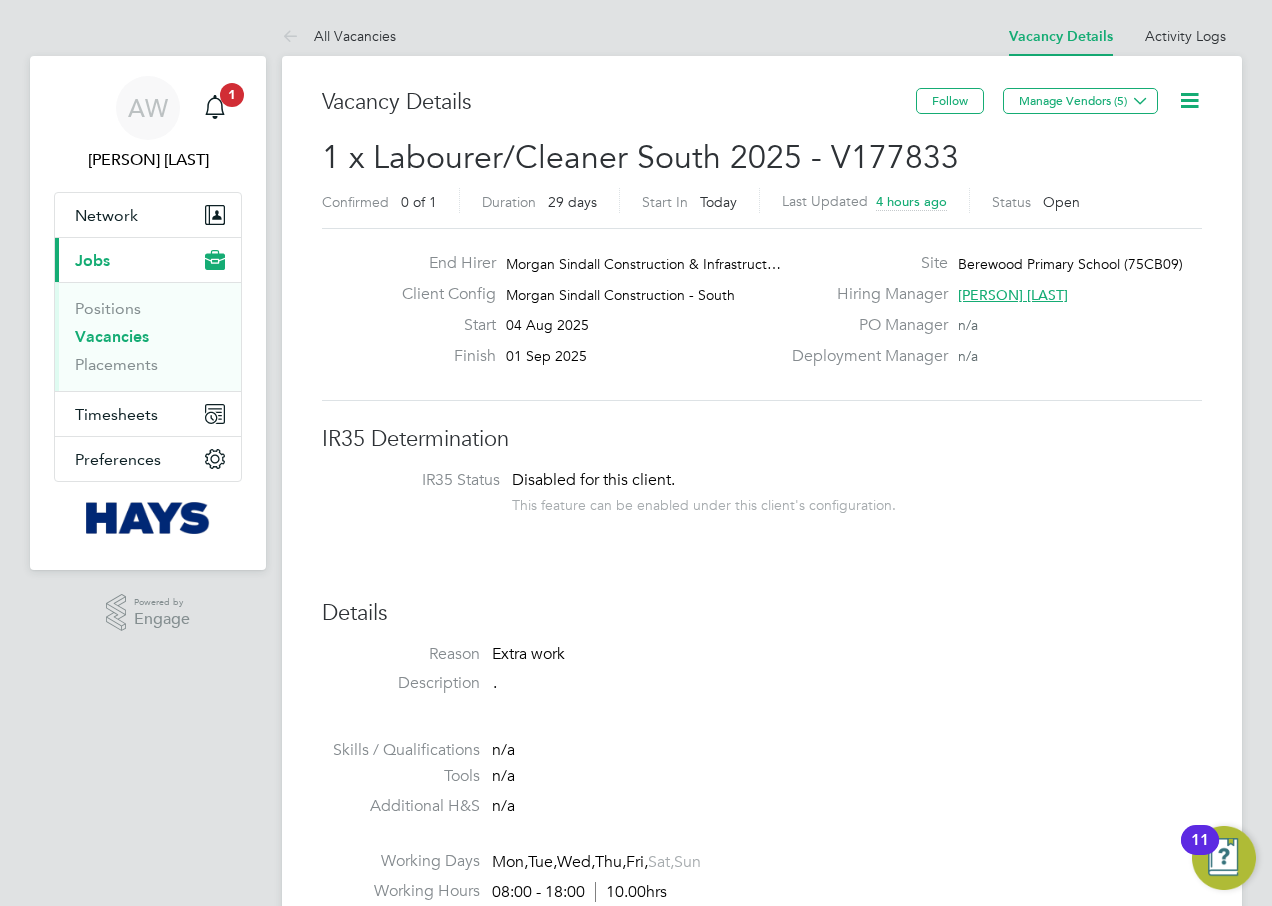 click 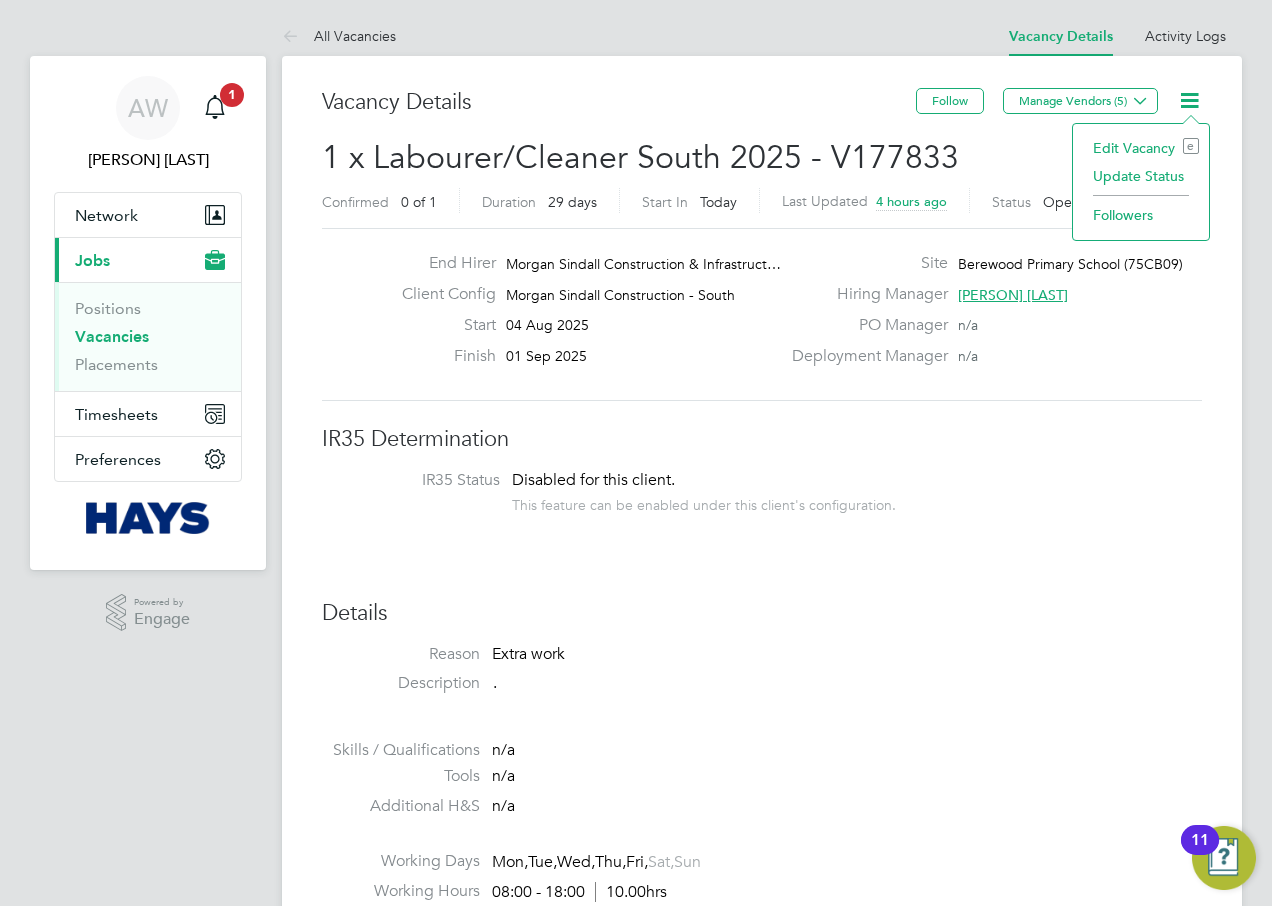 click 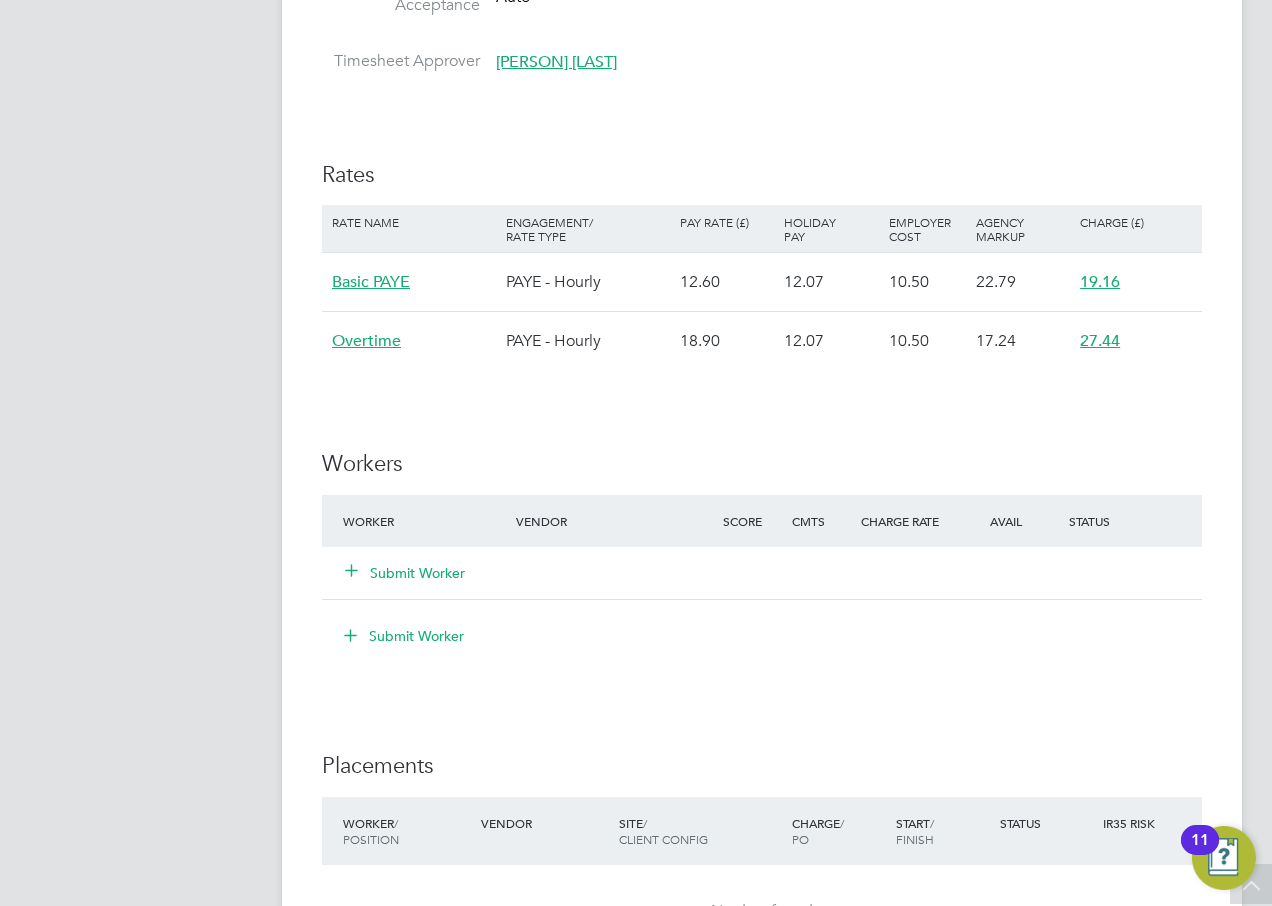 scroll, scrollTop: 1000, scrollLeft: 0, axis: vertical 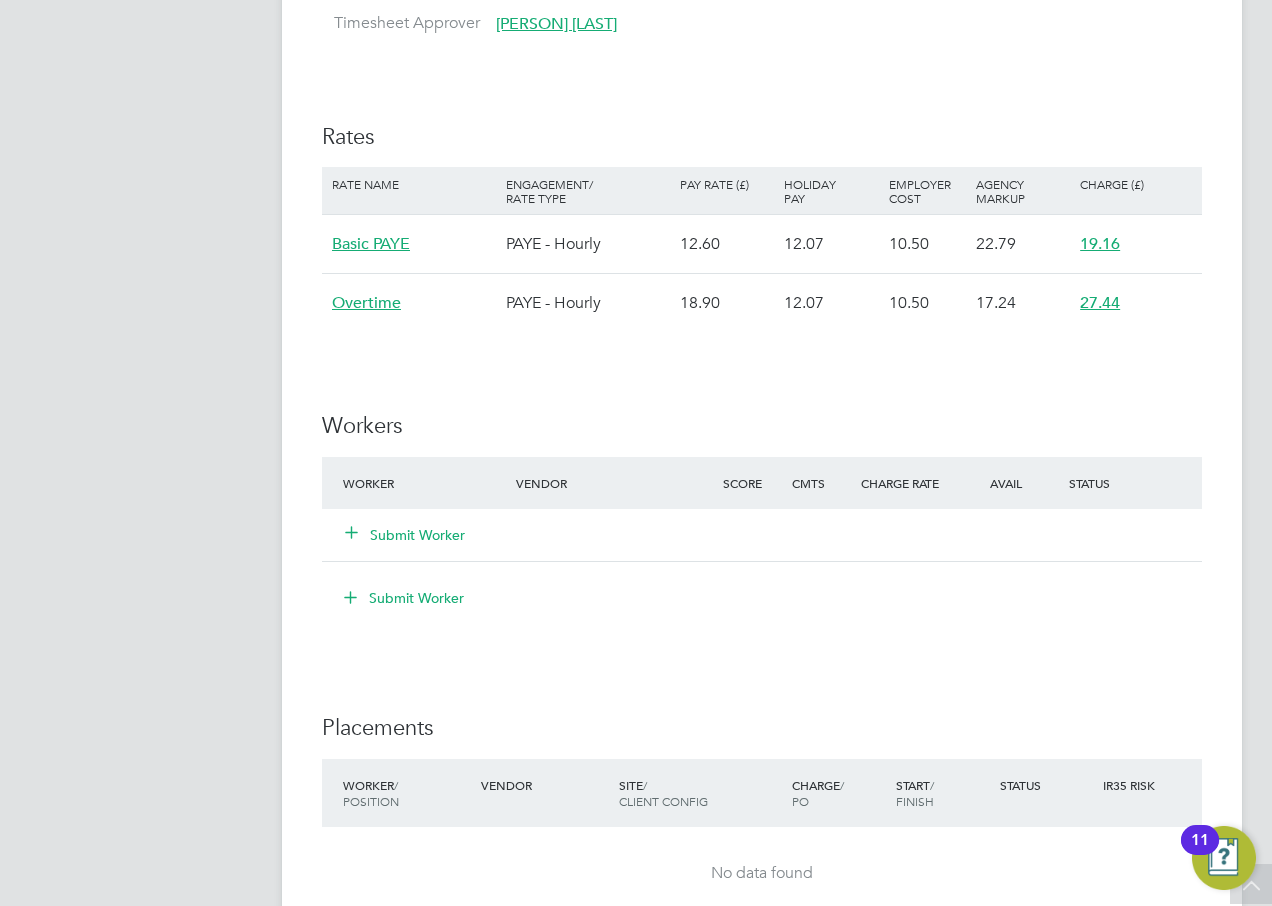 click on "Submit Worker" 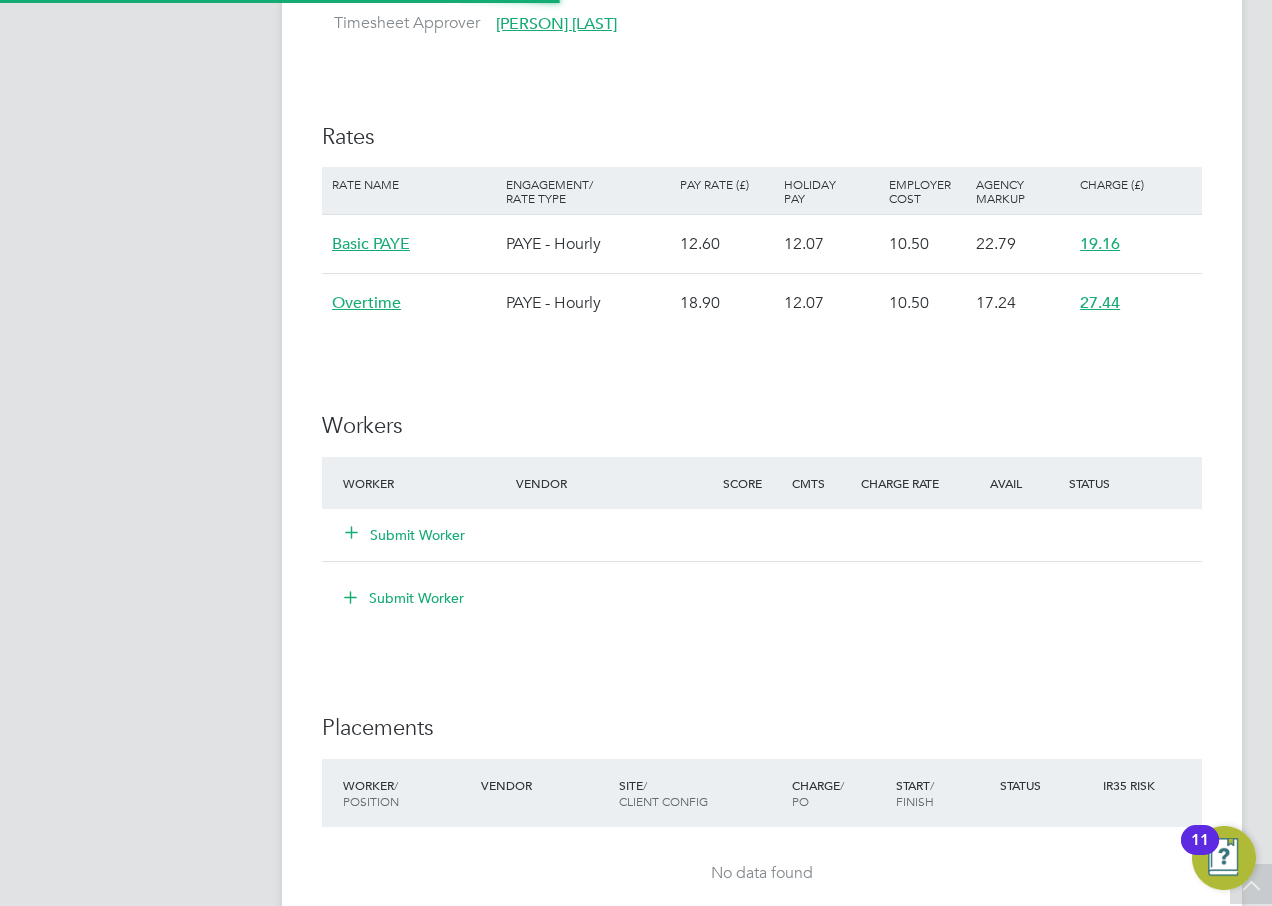 scroll, scrollTop: 10, scrollLeft: 10, axis: both 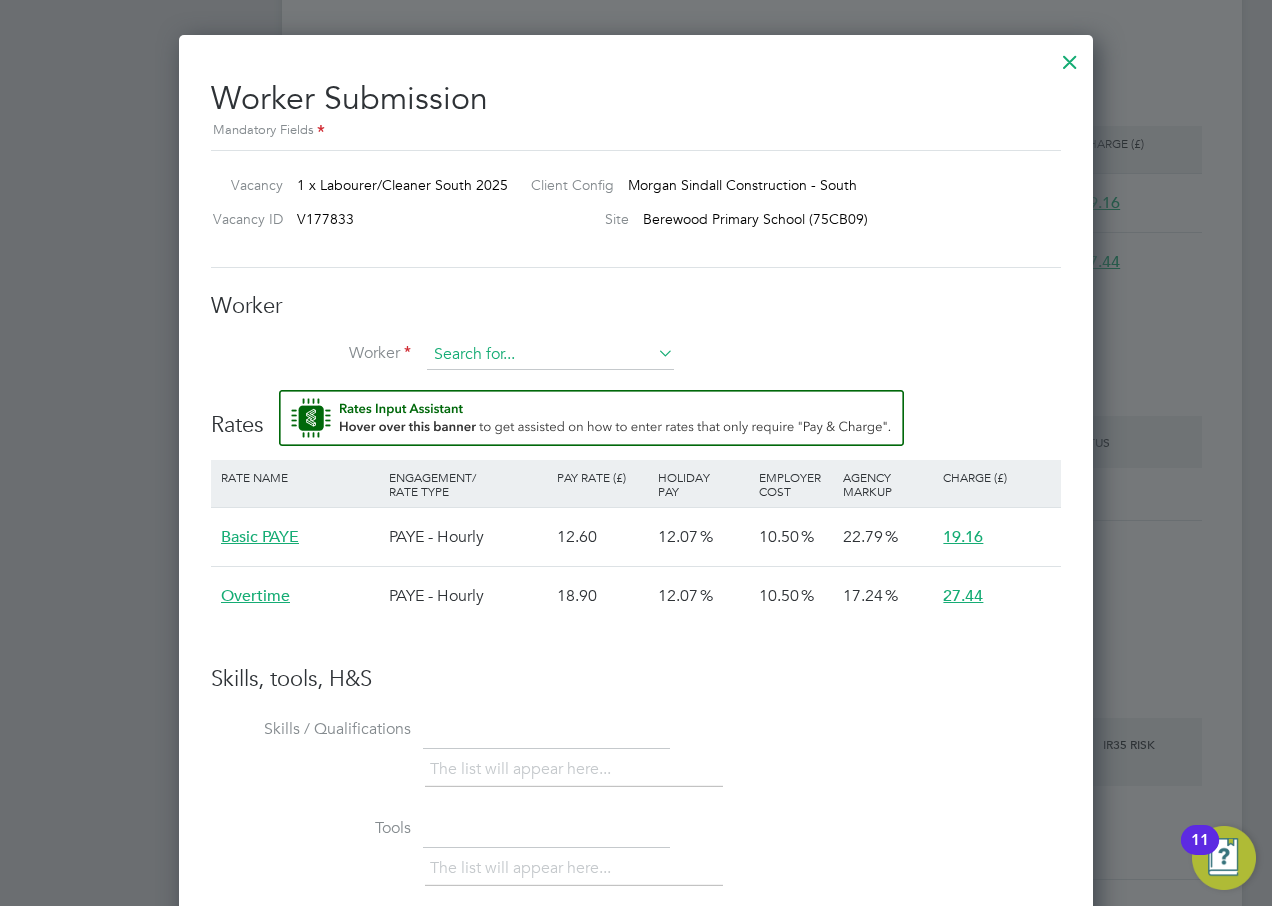 click at bounding box center [550, 355] 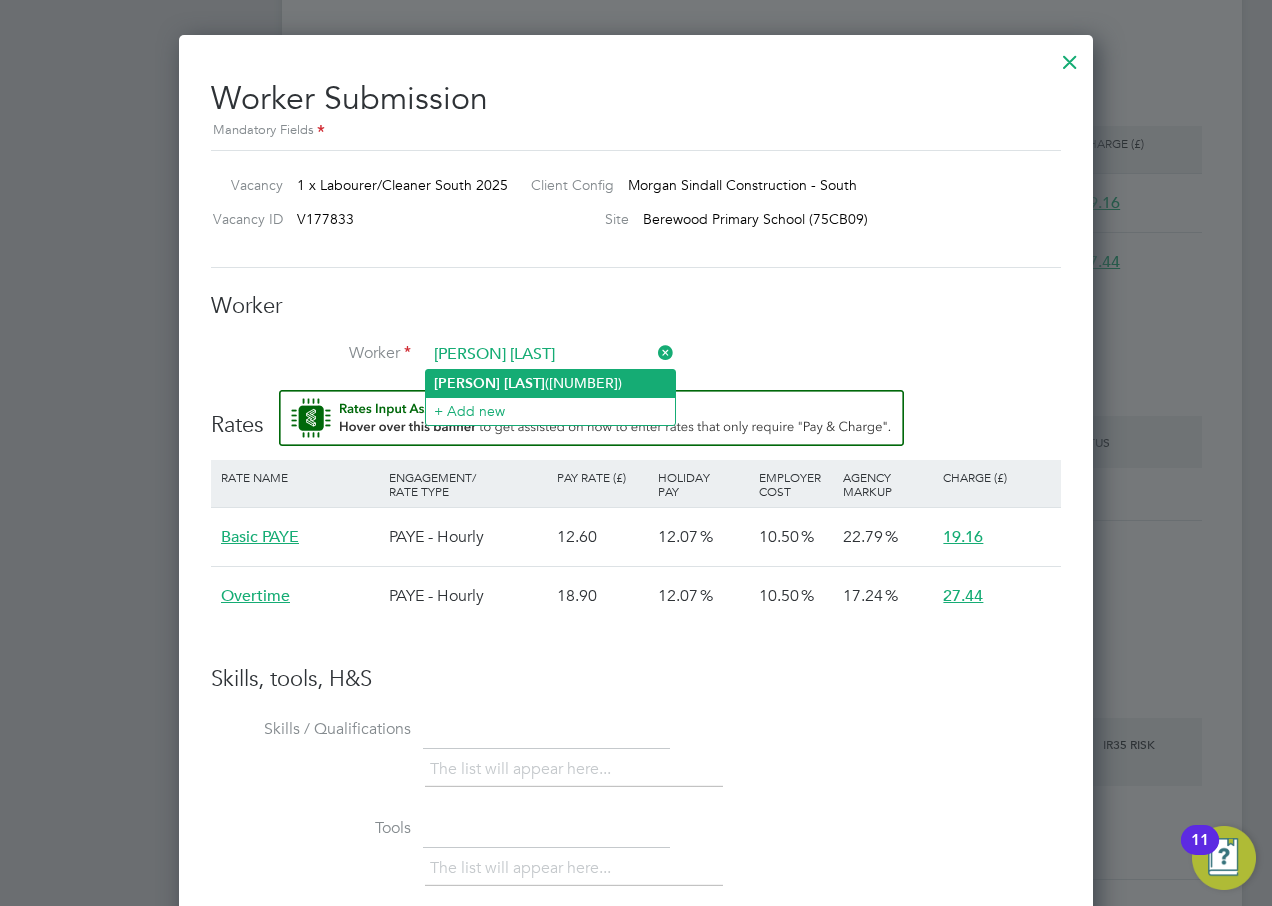 click on "[PERSON]   [LAST]  ([NUMBER])" 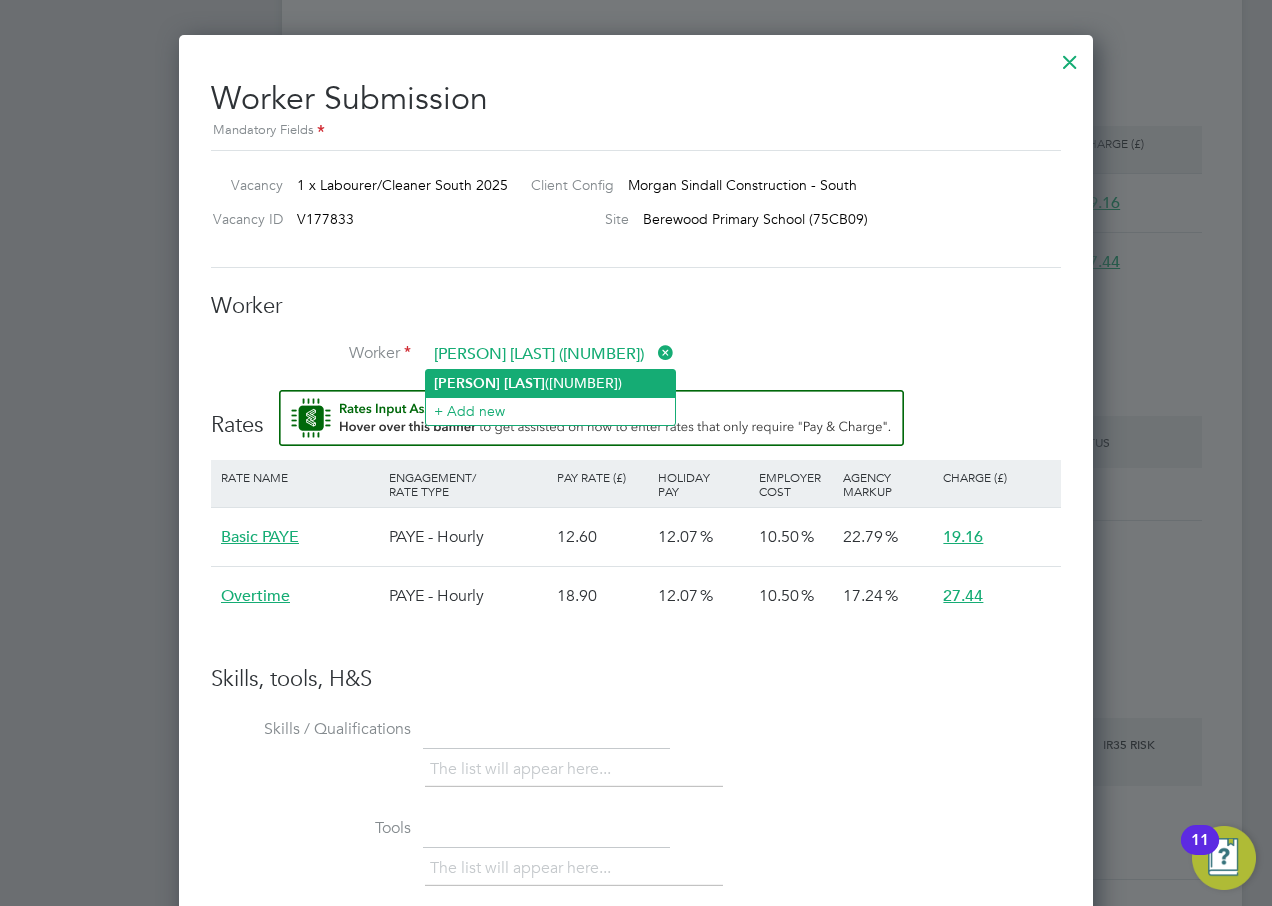 scroll, scrollTop: 10, scrollLeft: 10, axis: both 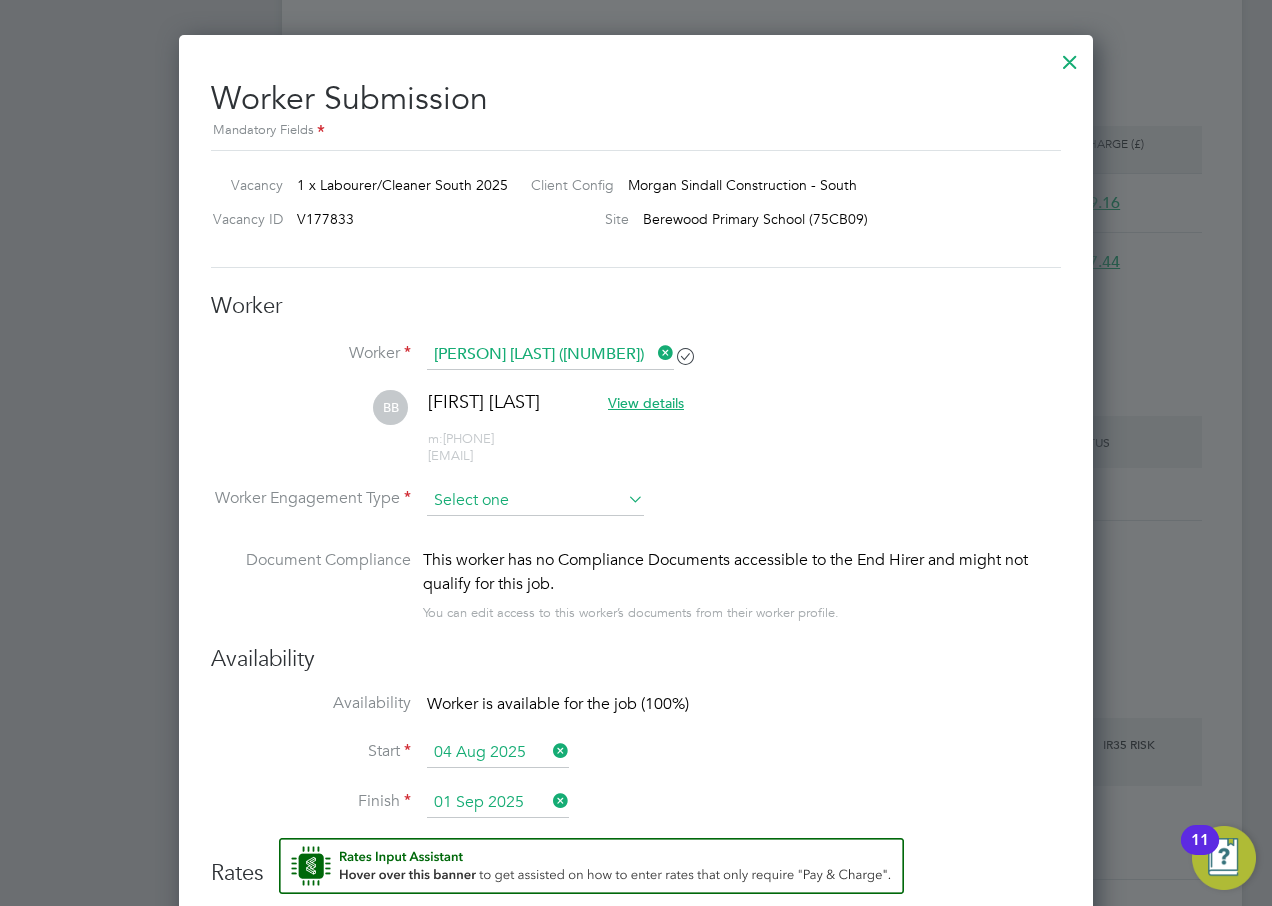 click at bounding box center [535, 501] 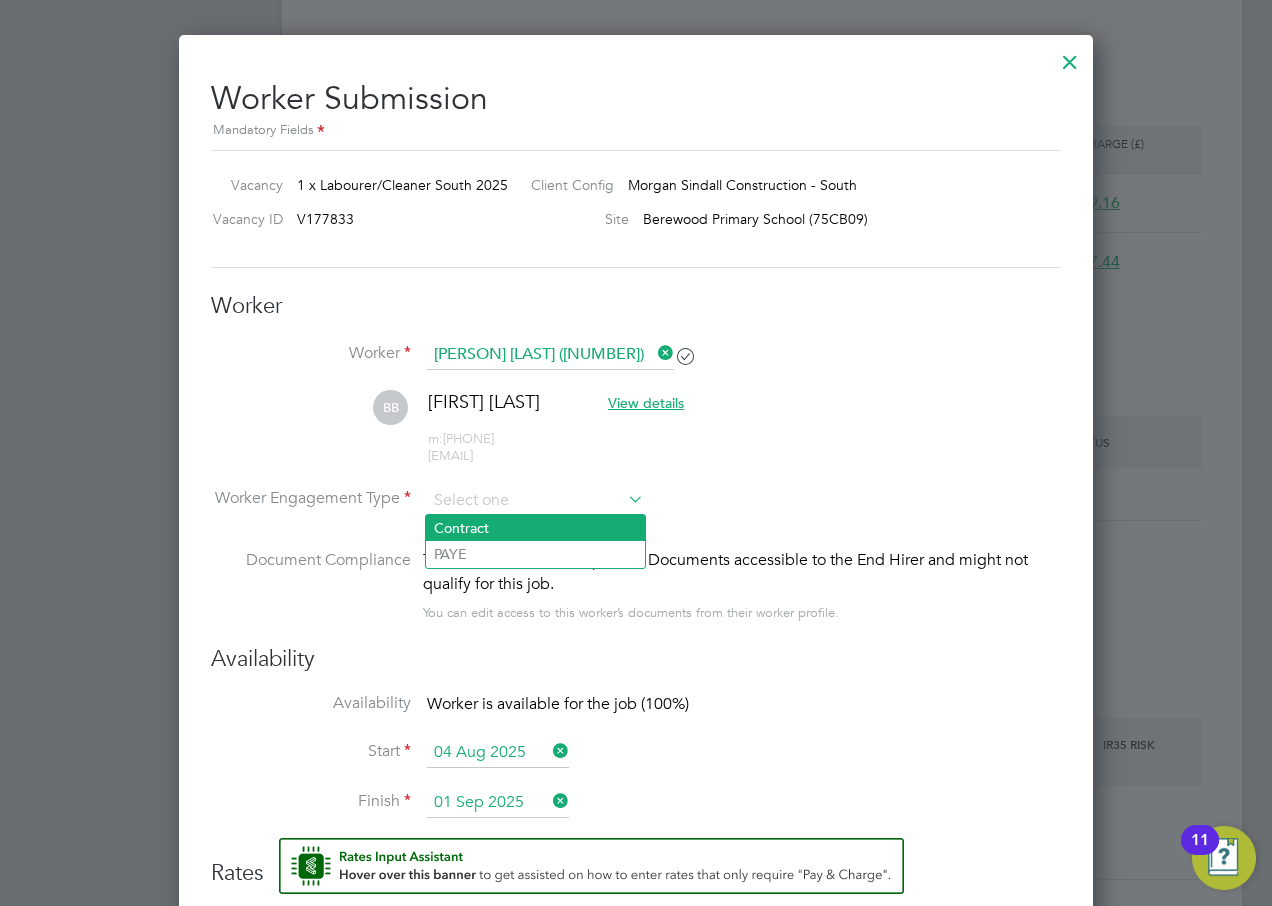 click on "Contract" 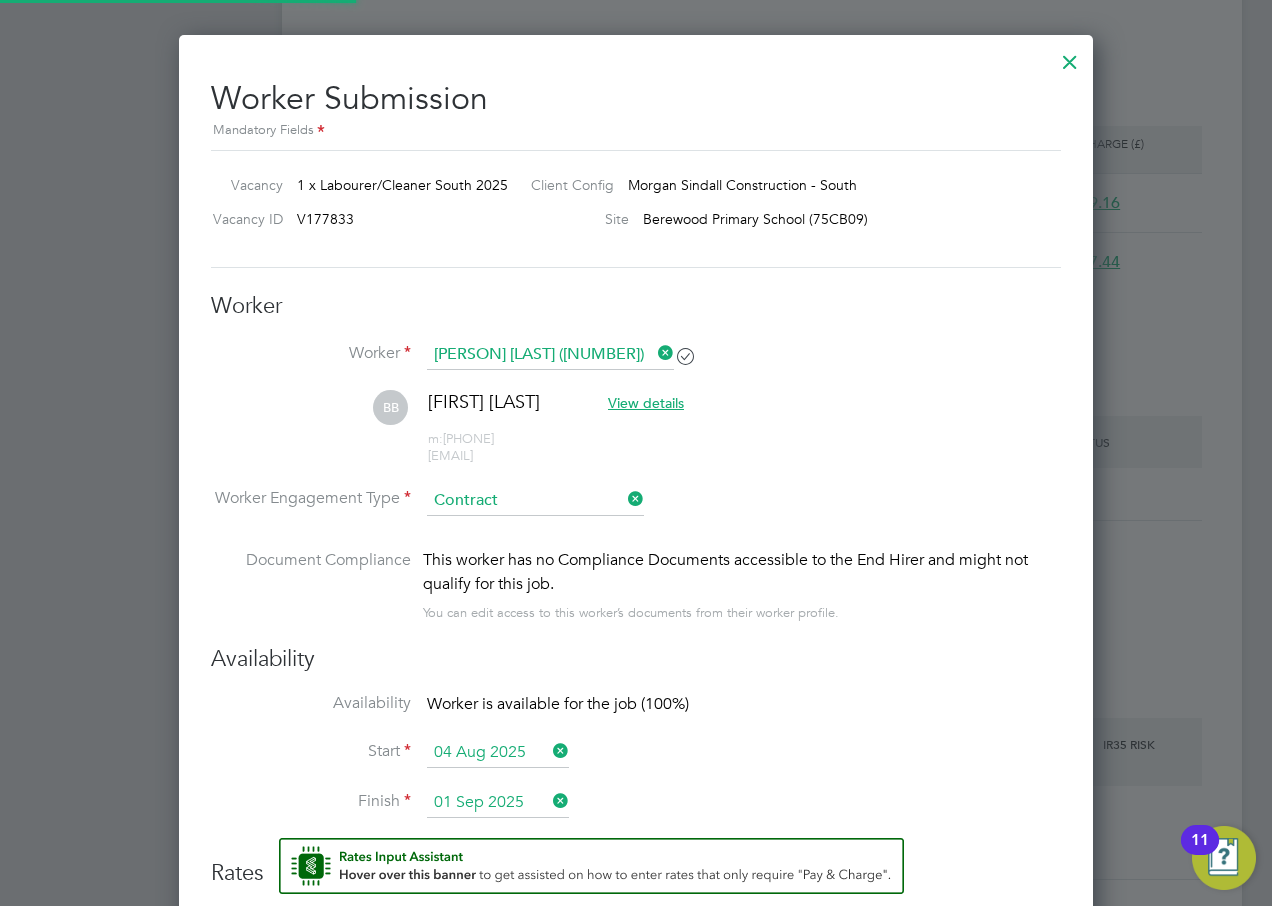 scroll, scrollTop: 10, scrollLeft: 10, axis: both 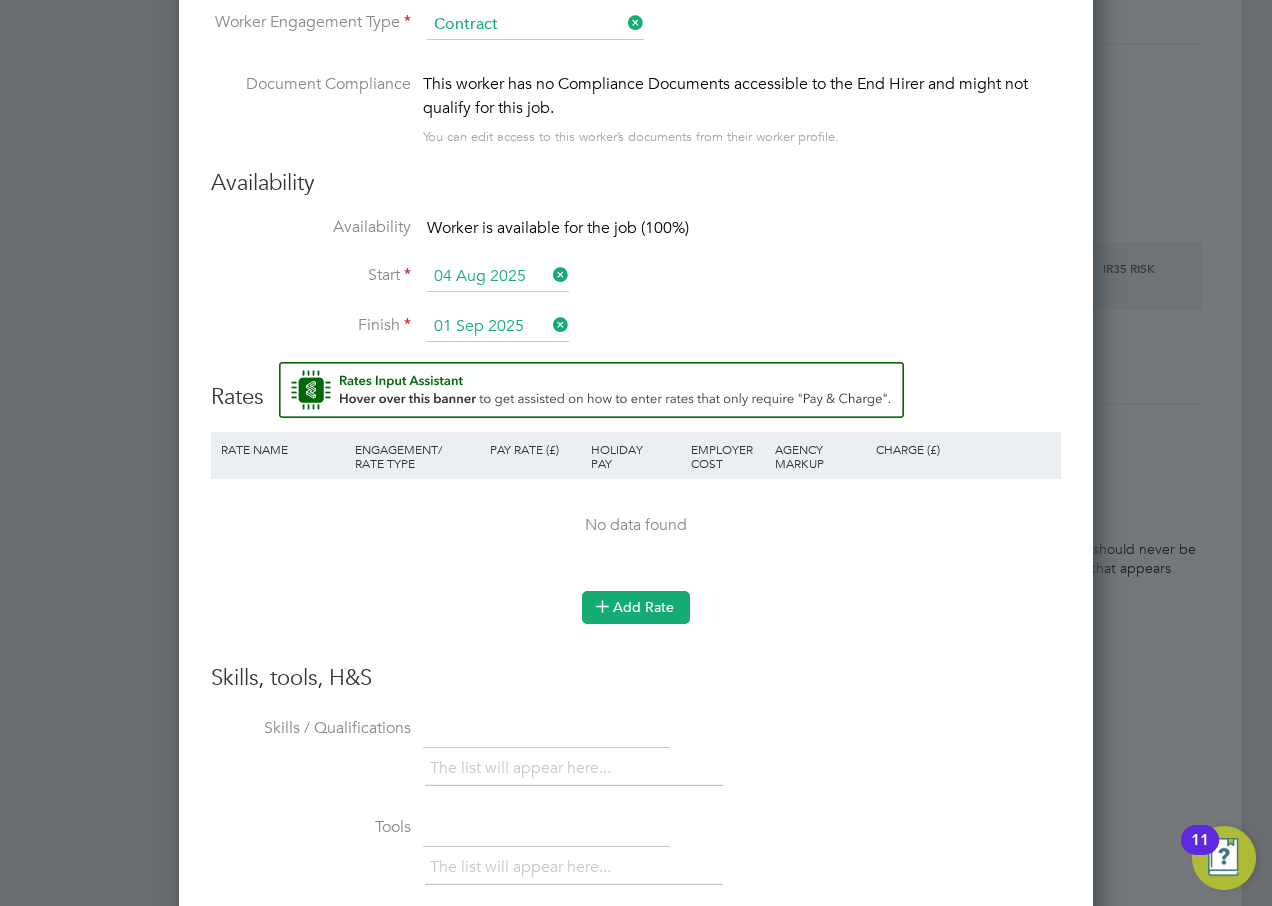 click on "Add Rate" at bounding box center (636, 607) 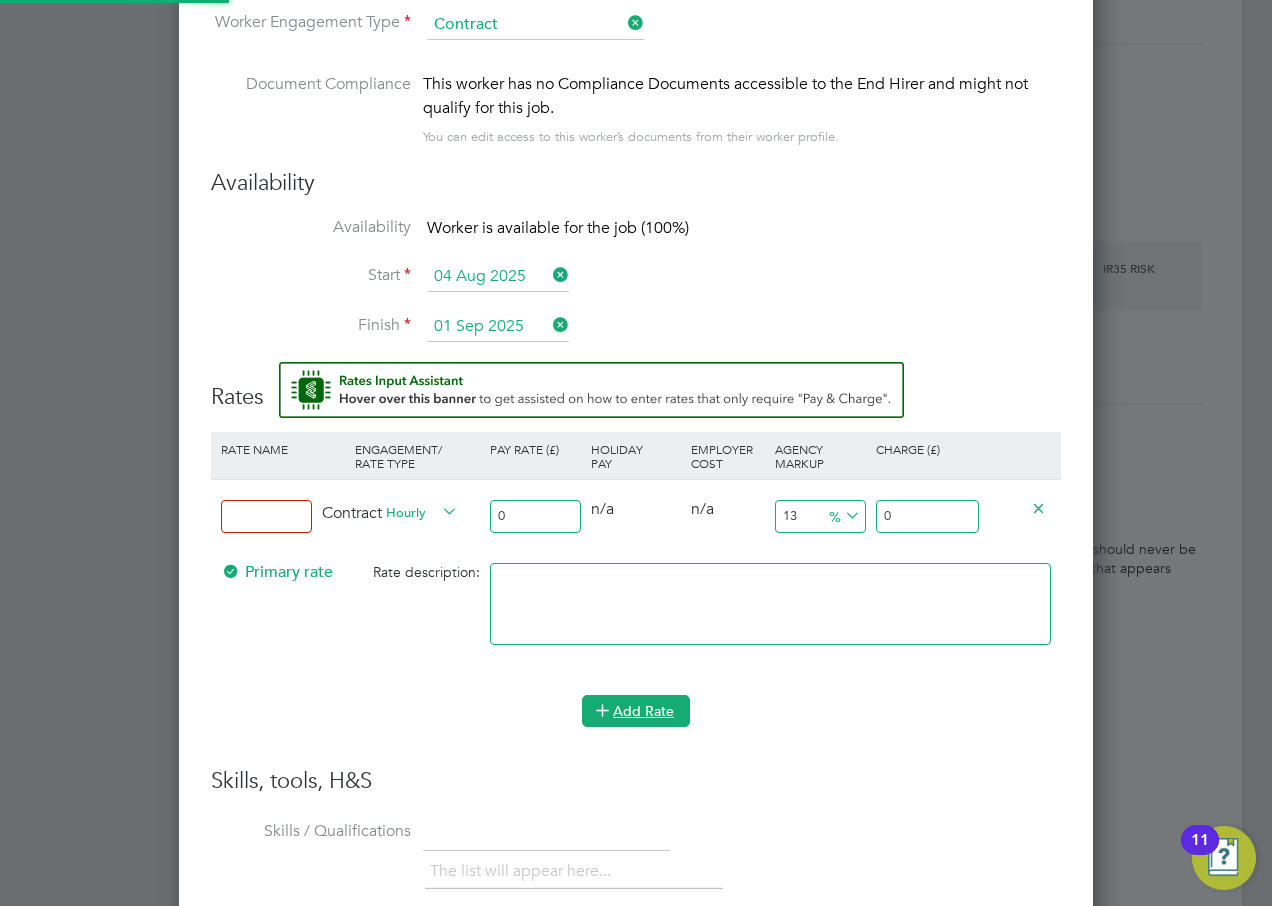 scroll, scrollTop: 10, scrollLeft: 10, axis: both 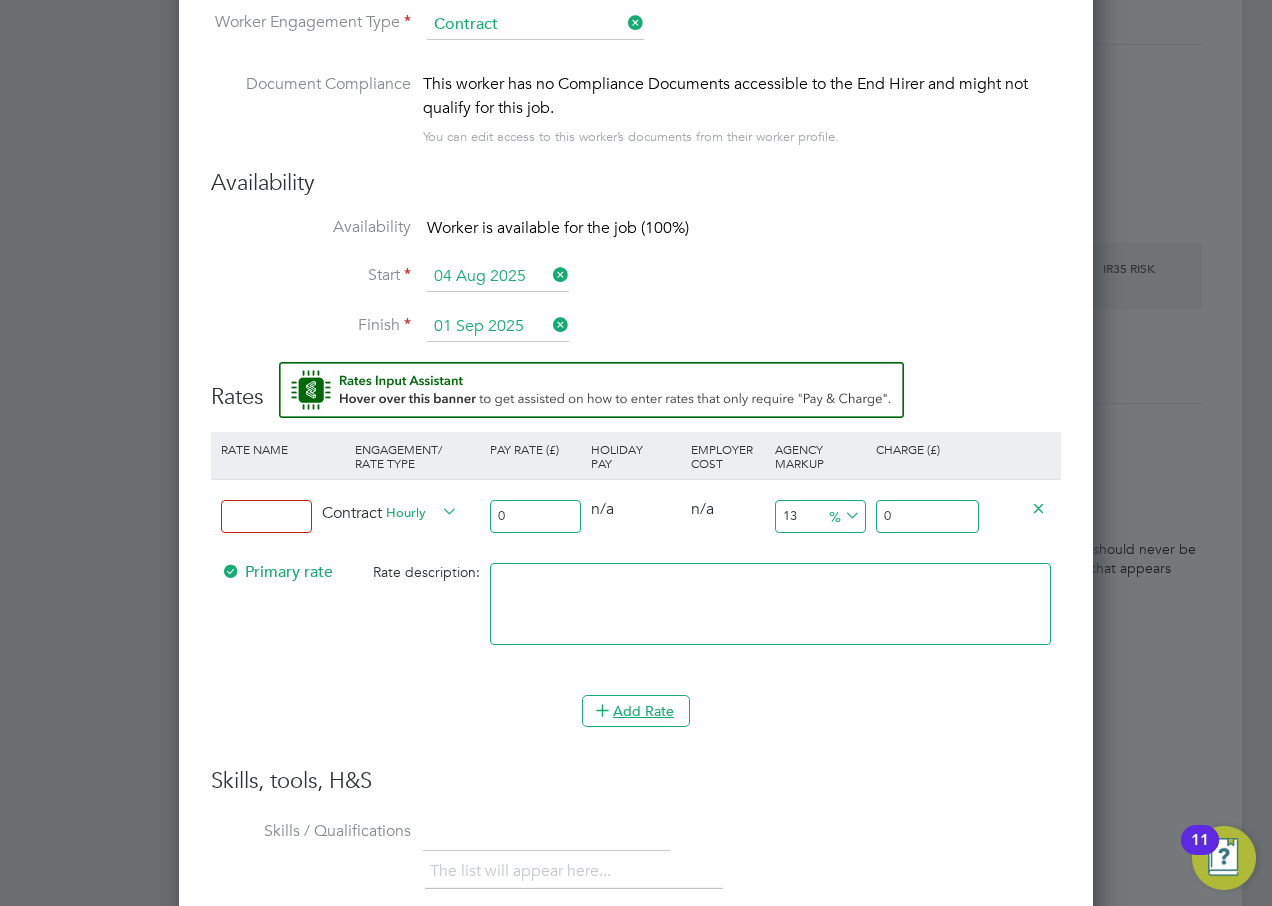 click at bounding box center [266, 516] 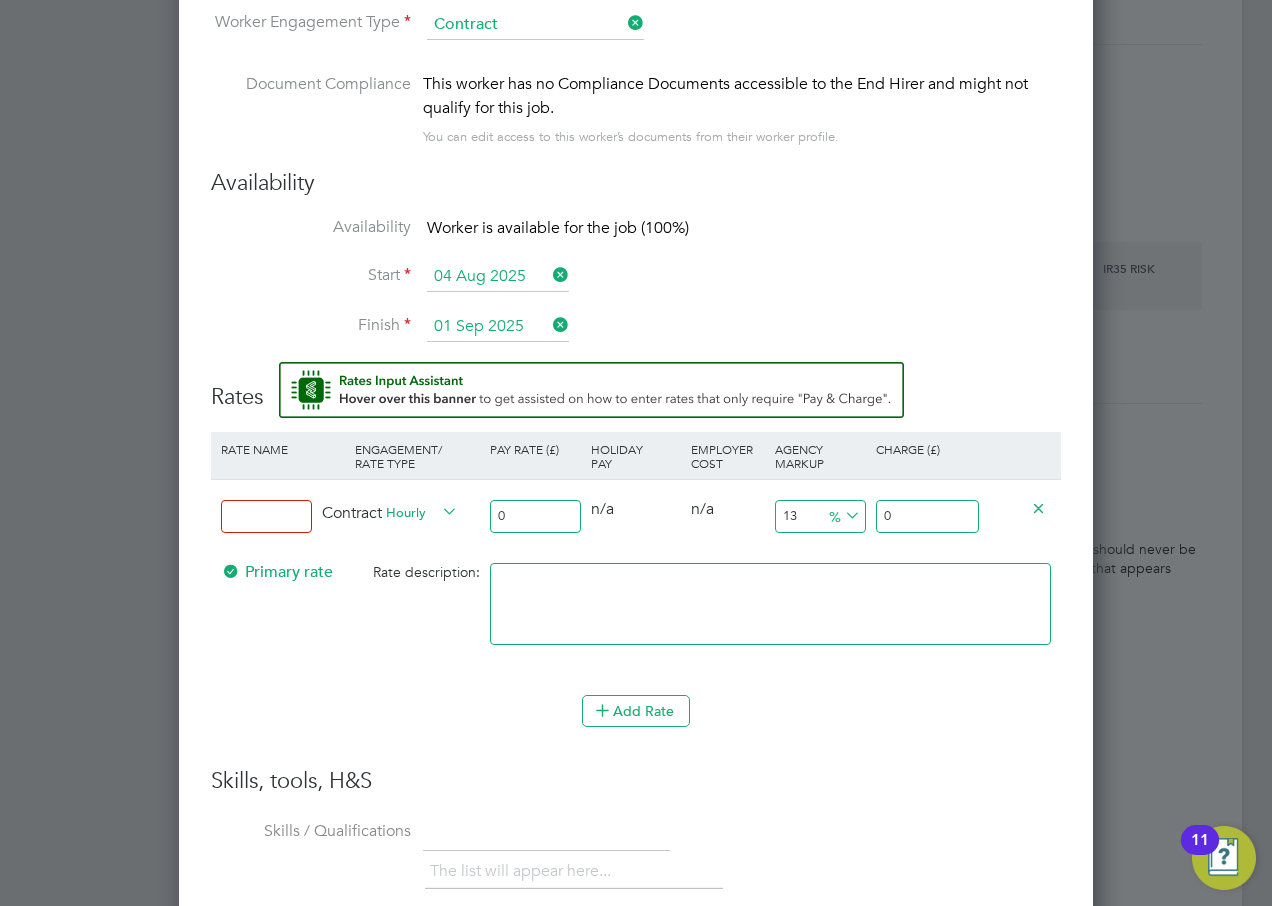 click at bounding box center [266, 516] 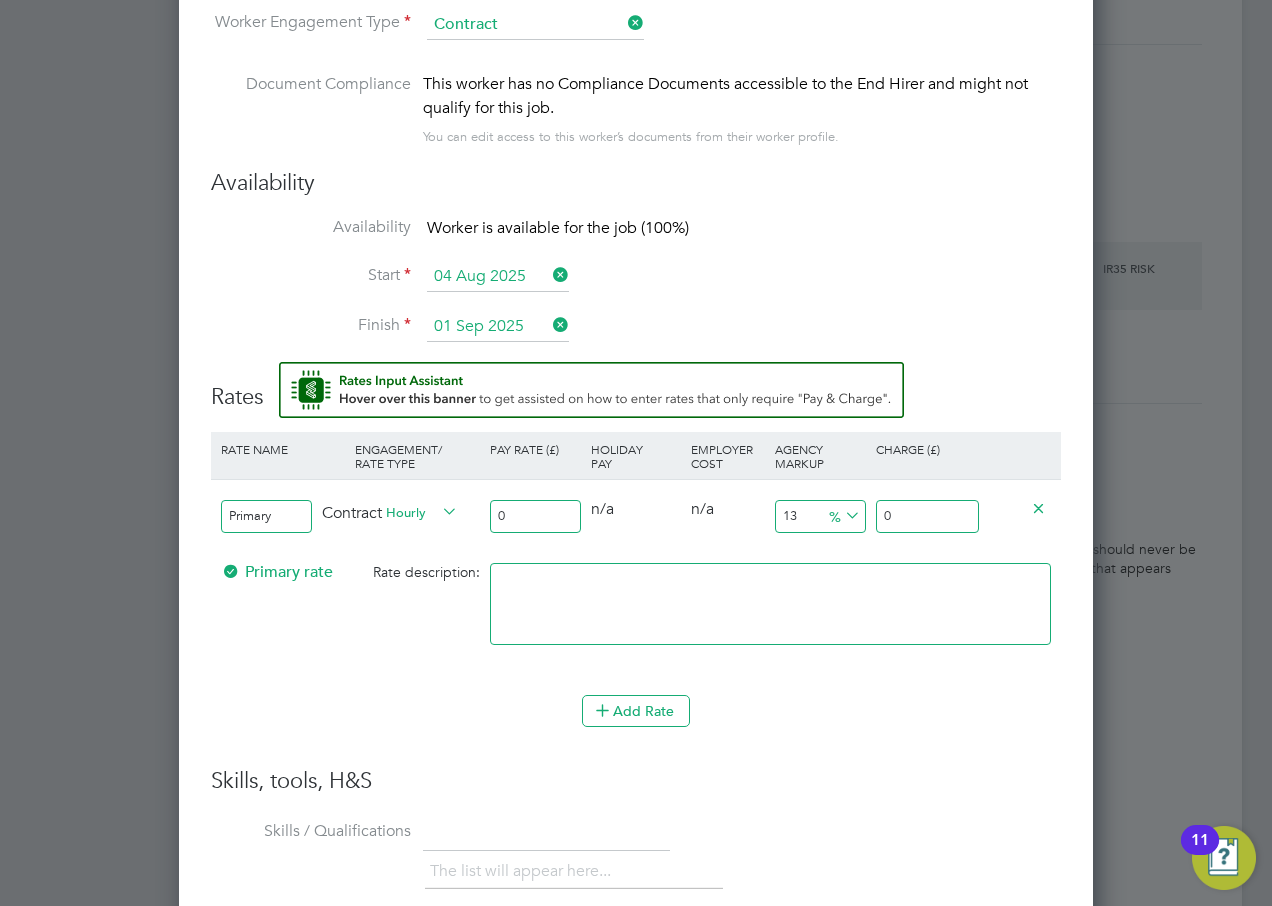 click on "0" at bounding box center (535, 516) 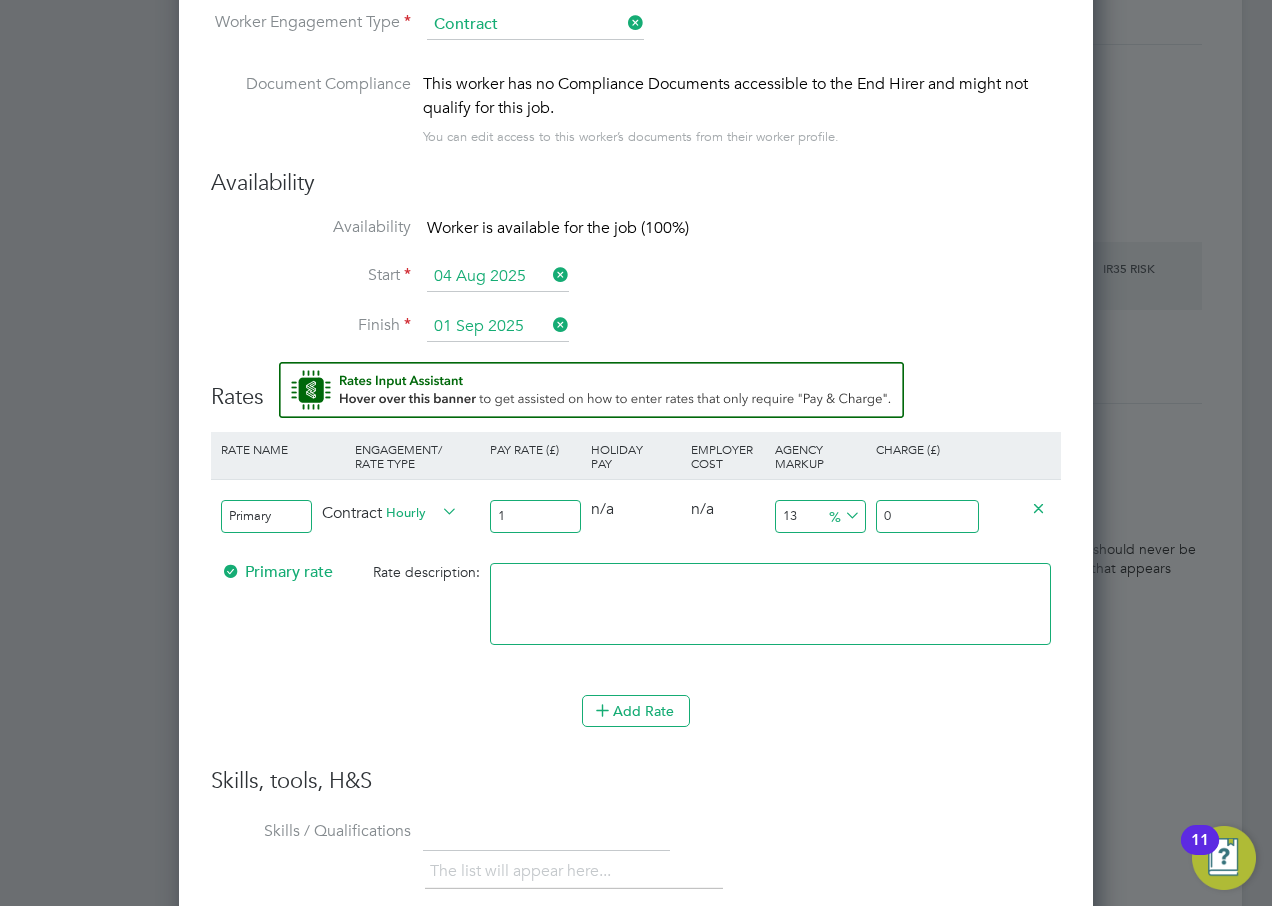 type on "1.13" 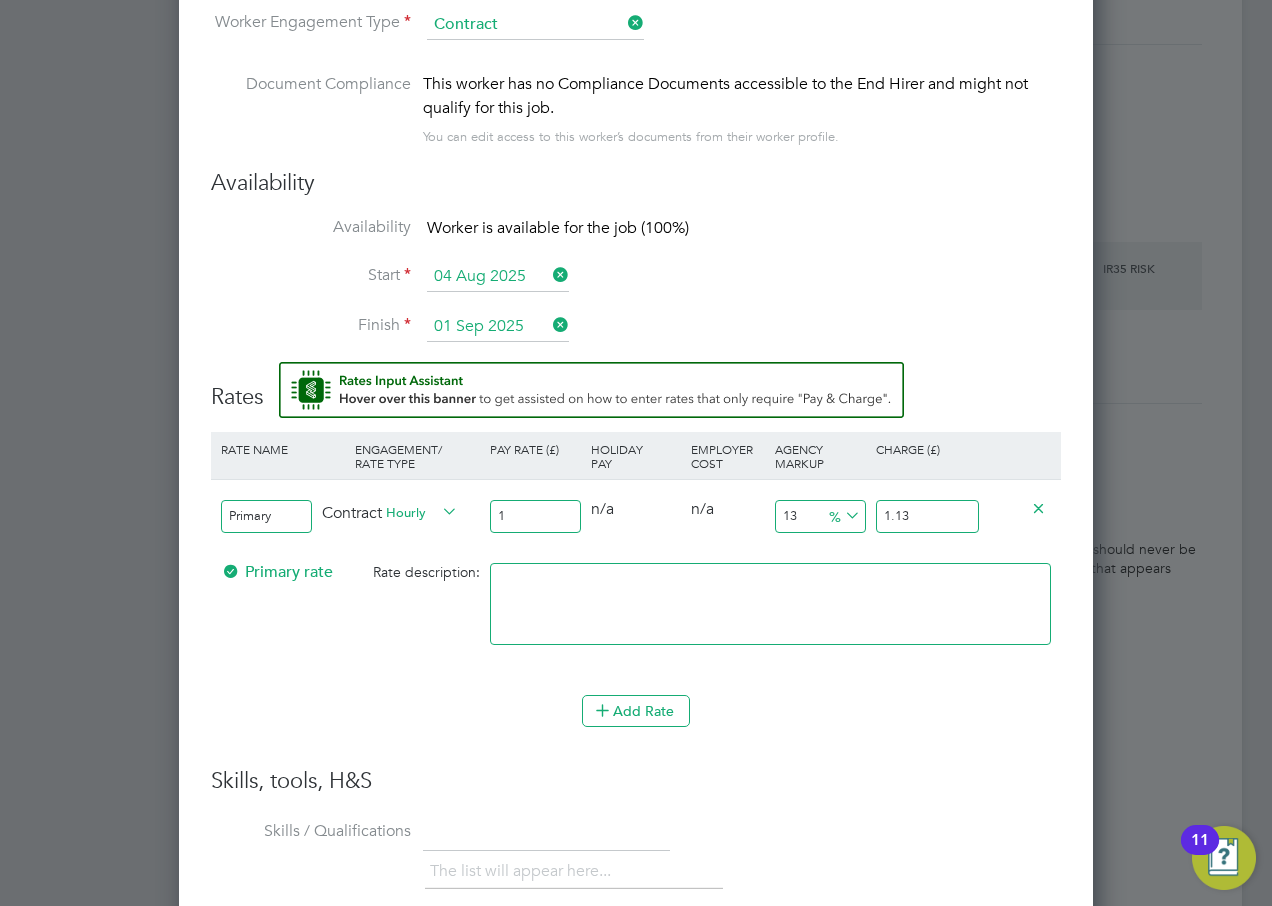 type on "16" 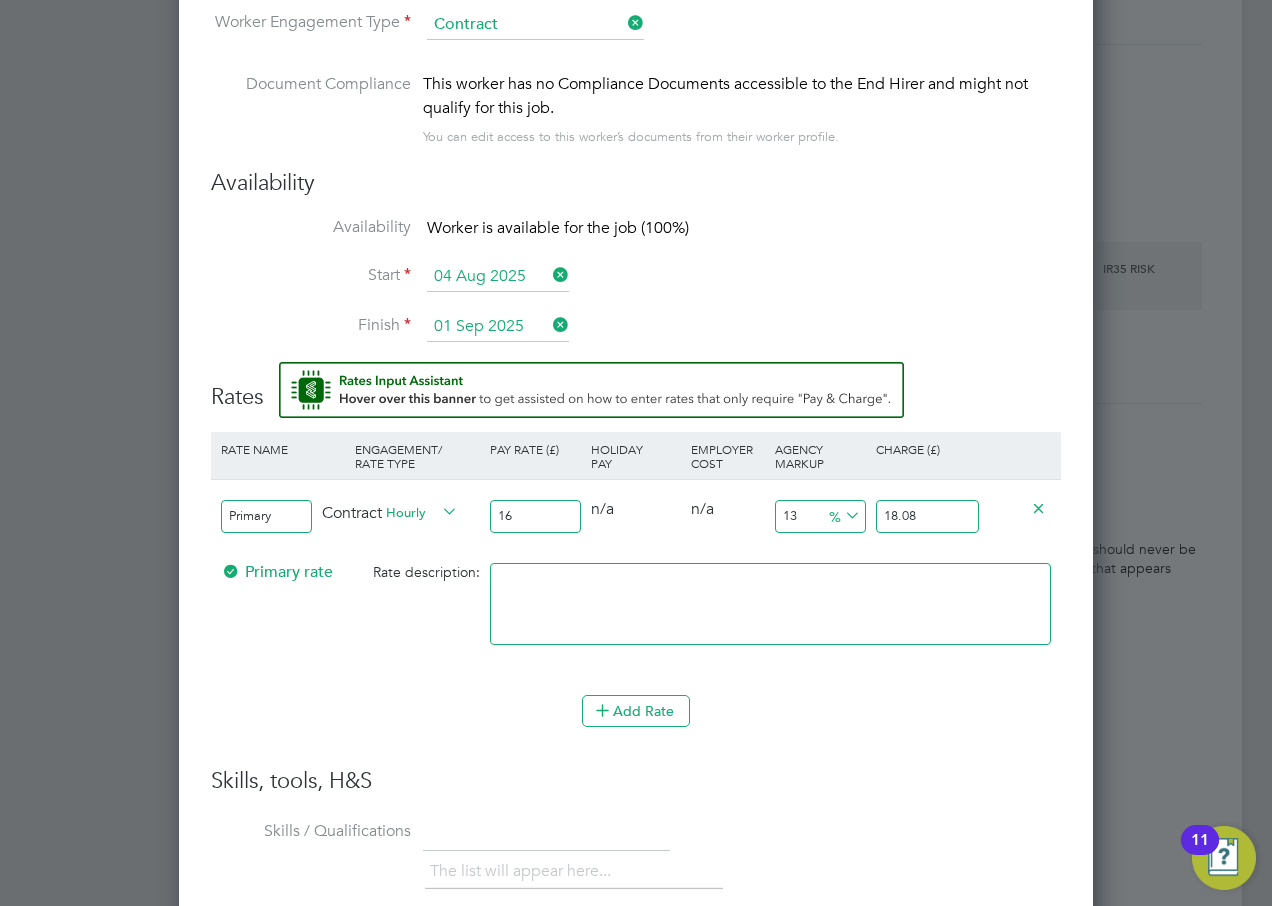 type on "16.6" 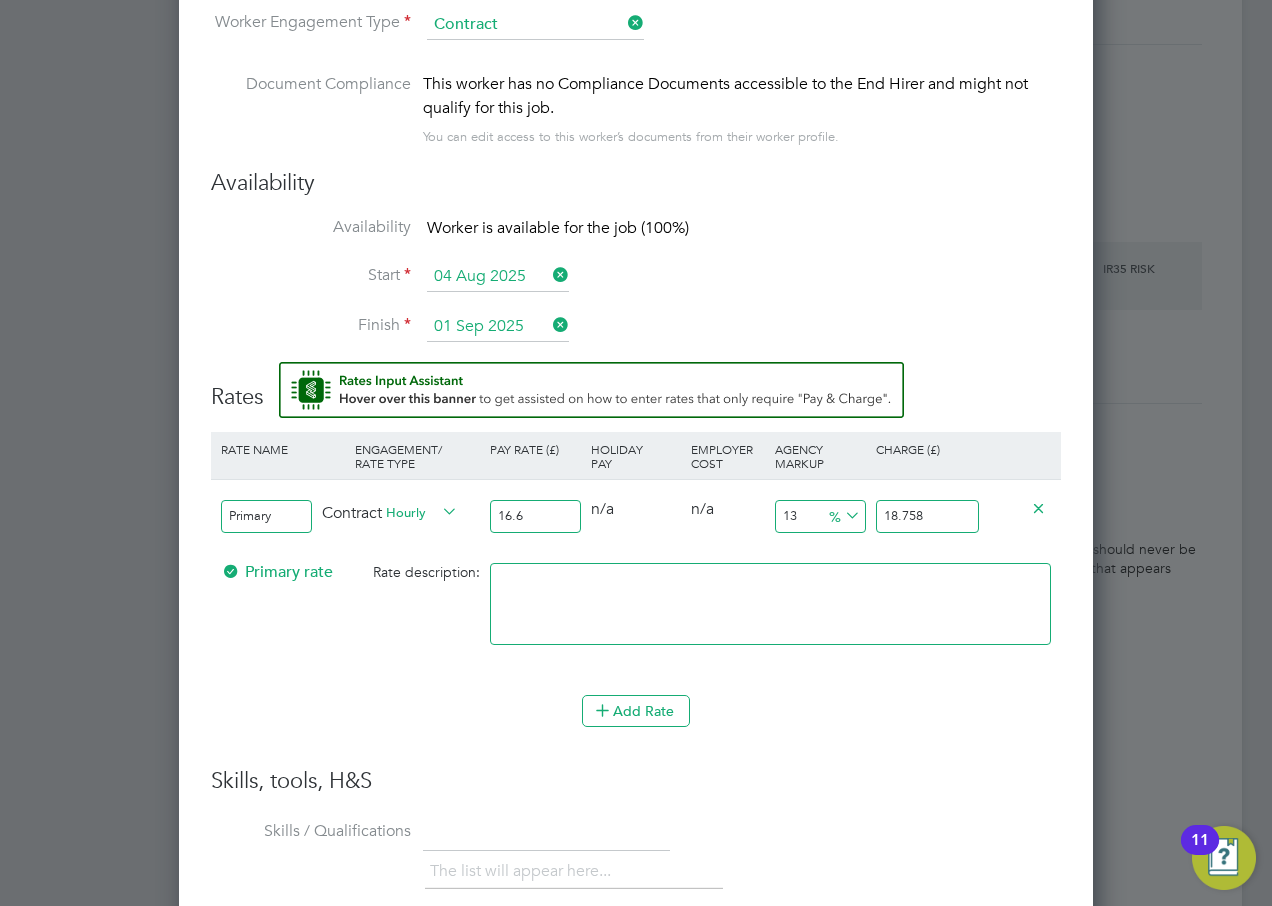 type on "16.64" 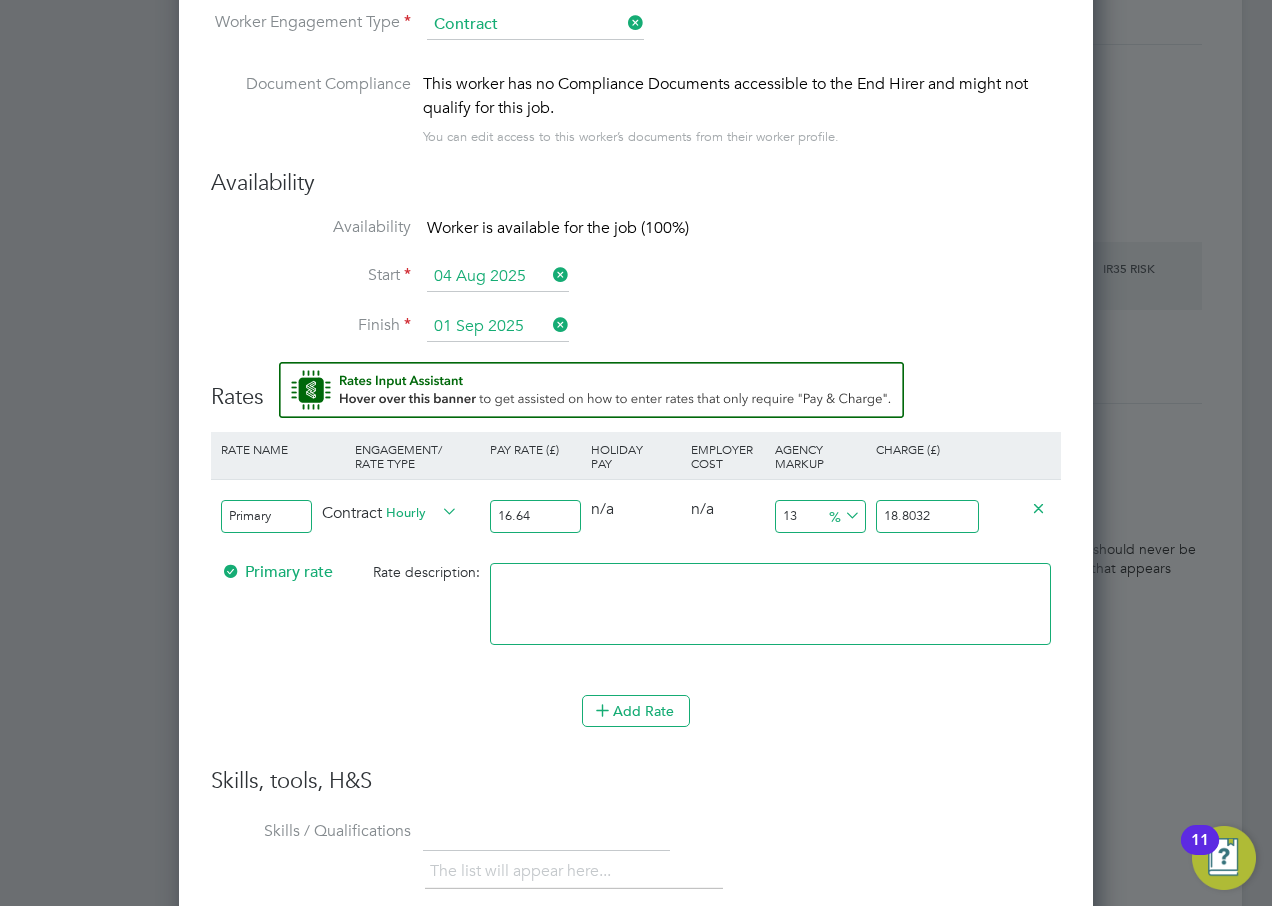 type on "16.64" 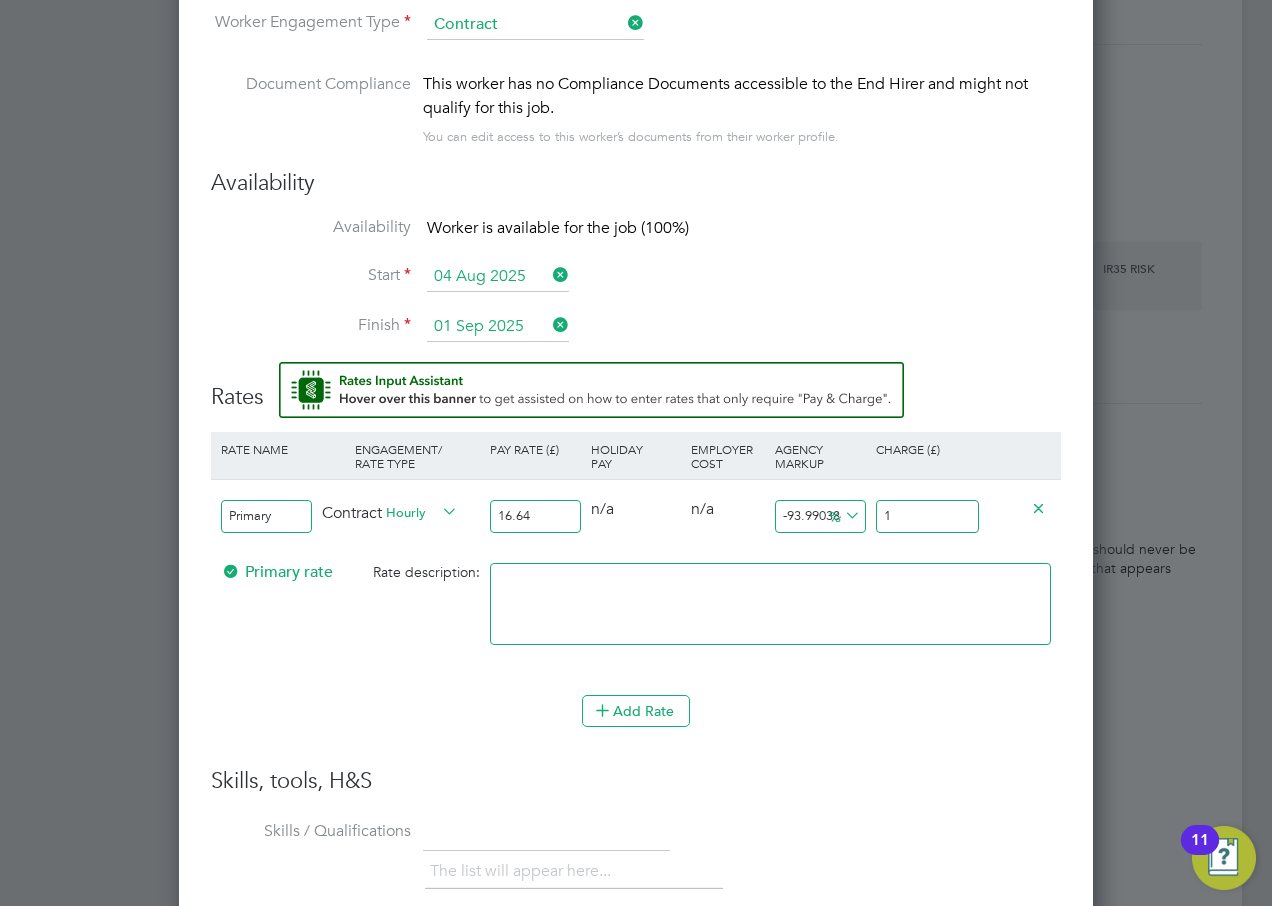 type on "14.182692307692308" 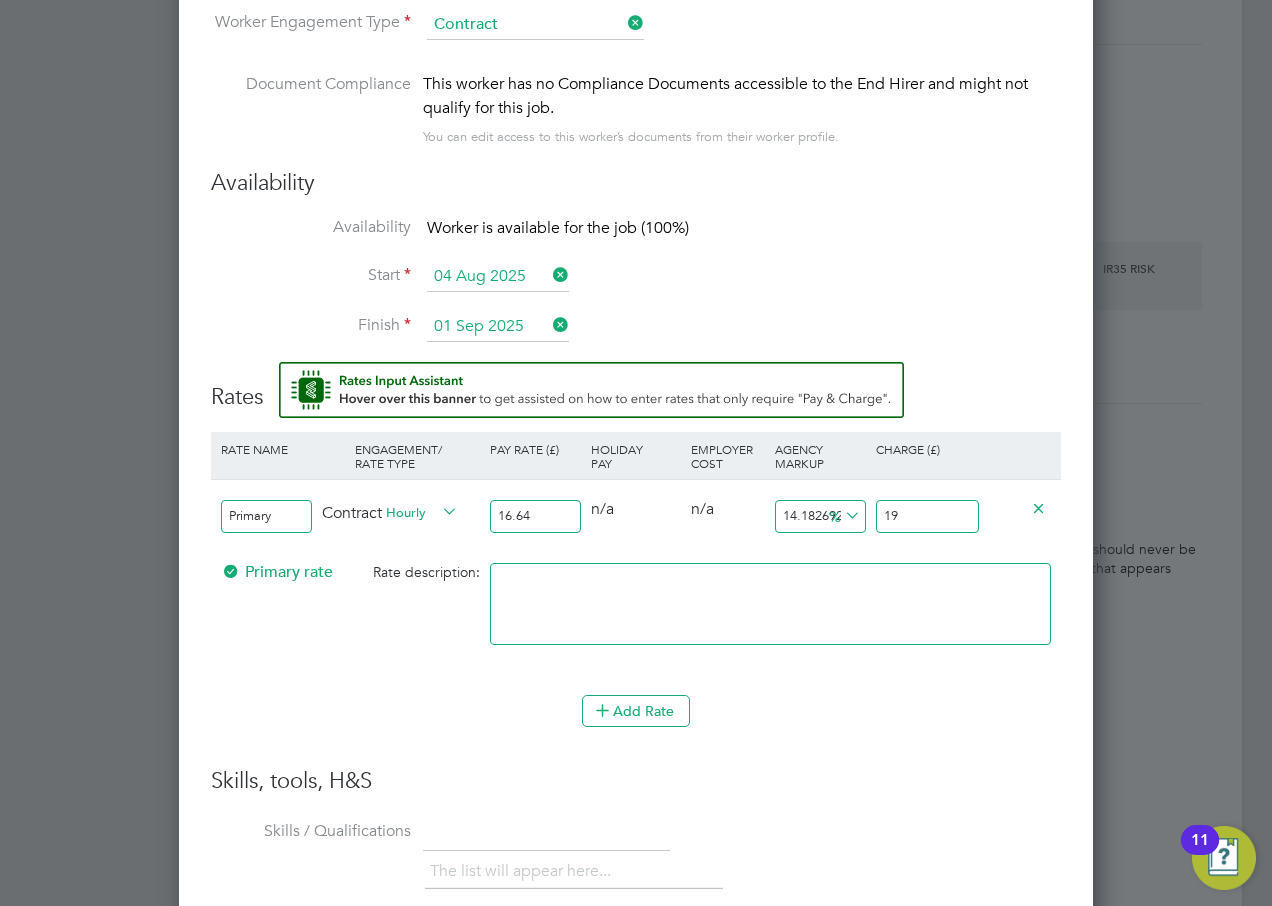 type on "14.783653846153847" 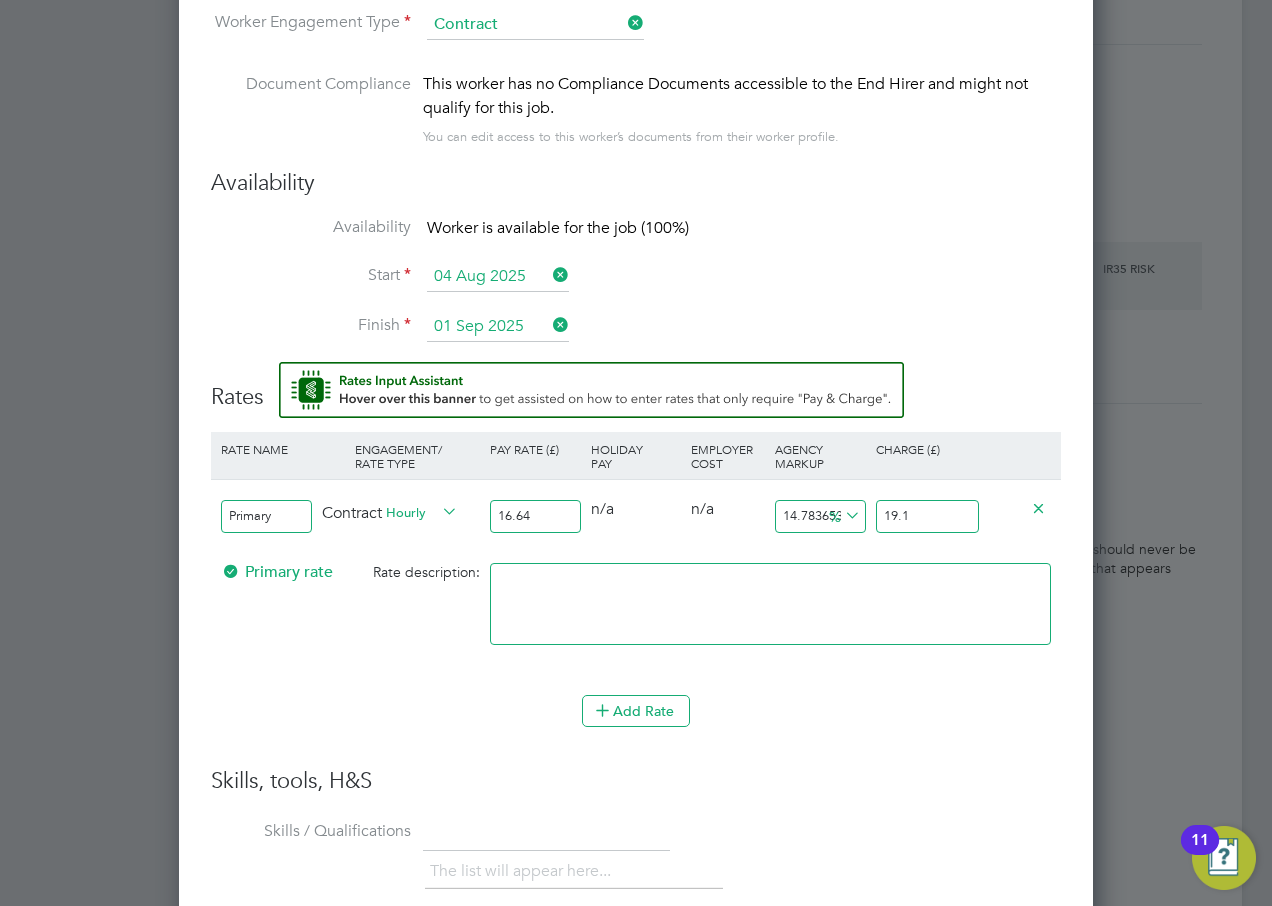 type on "15.32451923076923" 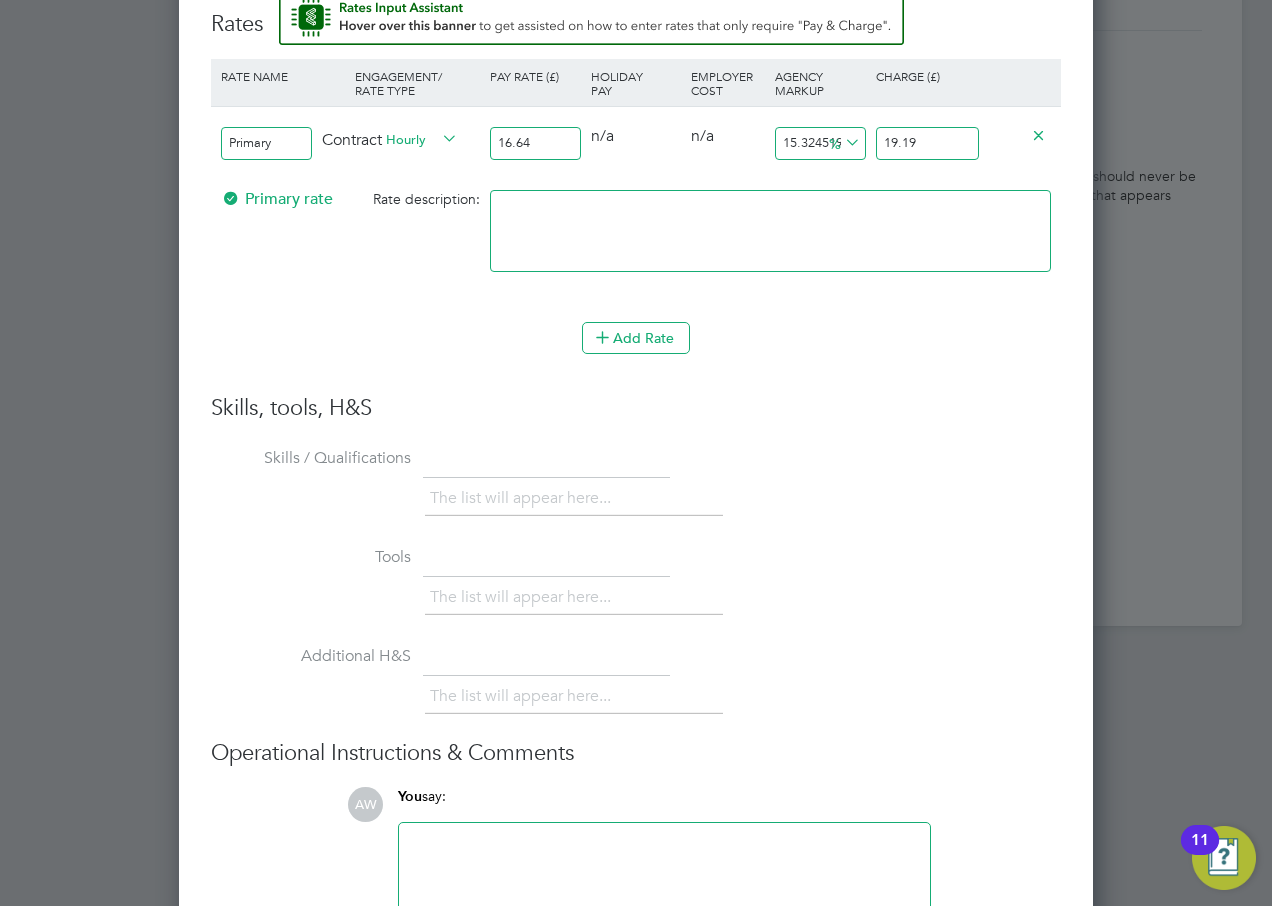 scroll, scrollTop: 1917, scrollLeft: 0, axis: vertical 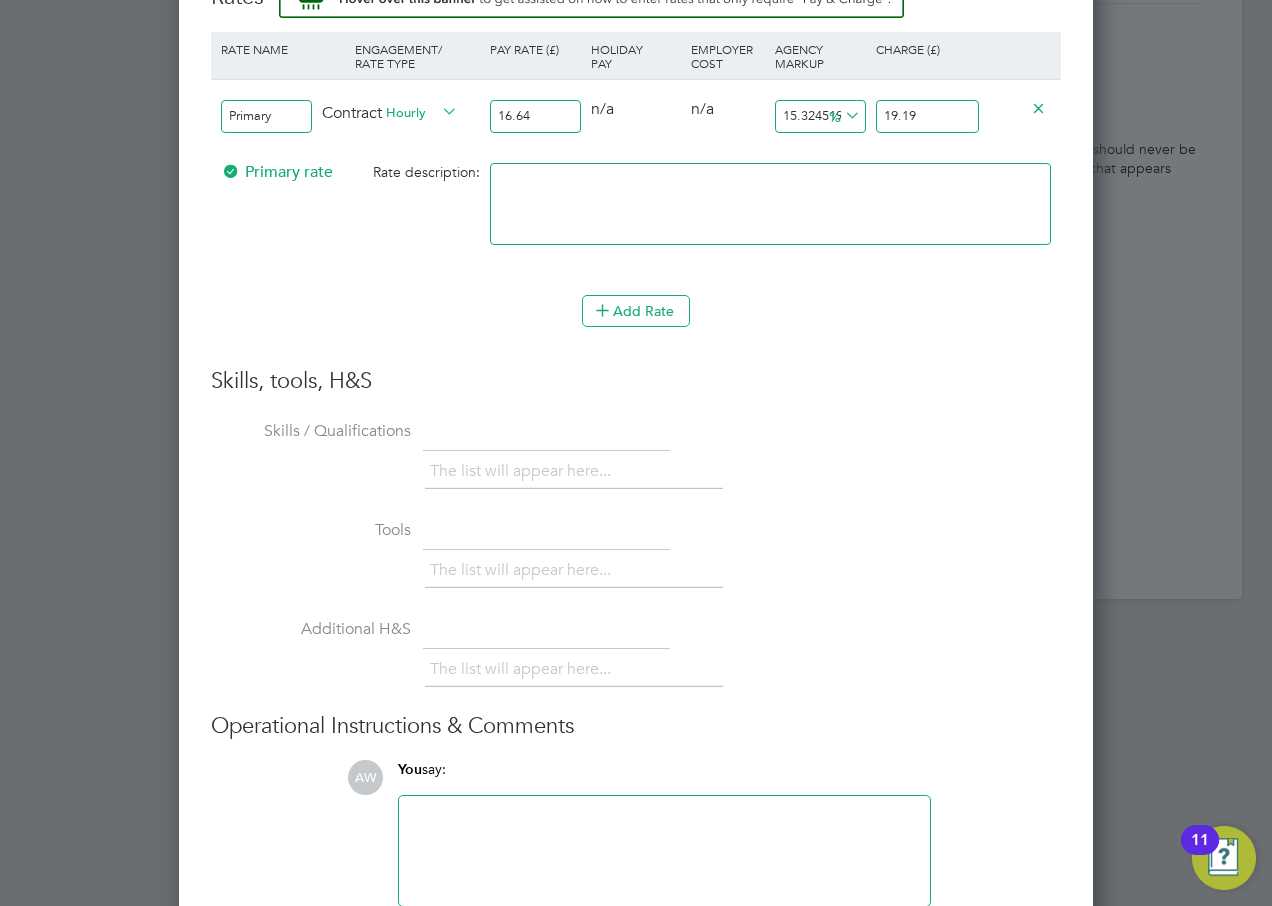 type on "19.19" 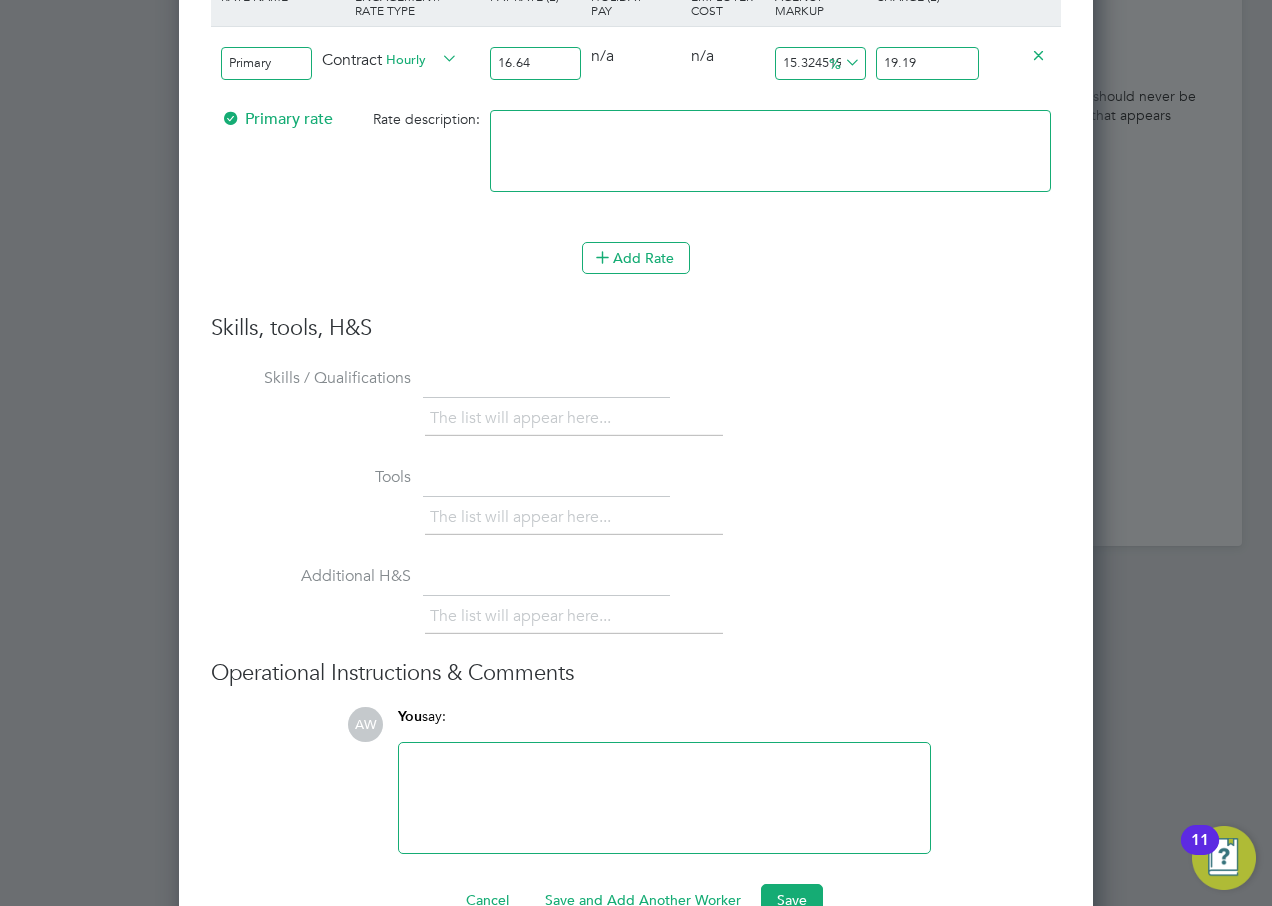 scroll, scrollTop: 2020, scrollLeft: 0, axis: vertical 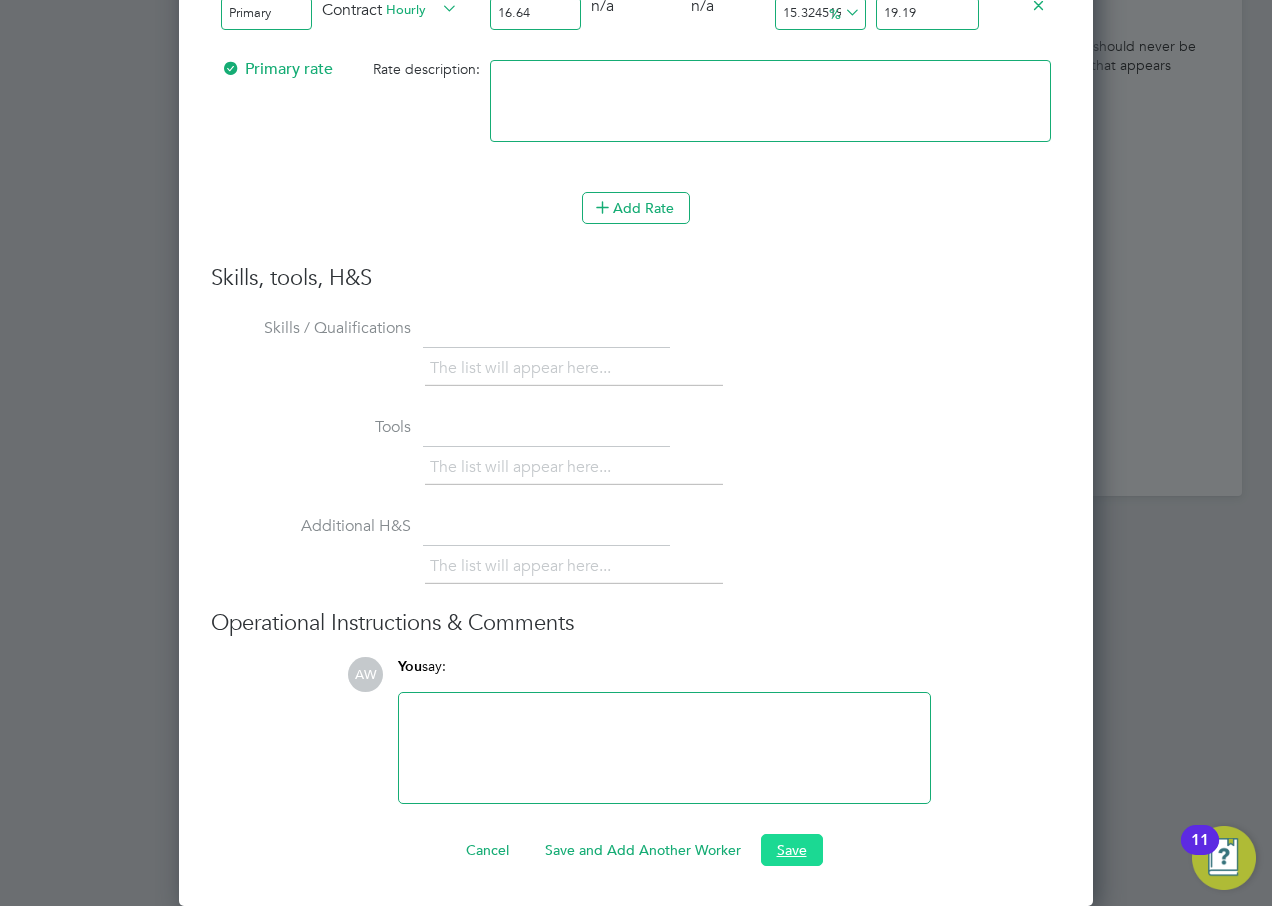 click on "Save" at bounding box center [792, 850] 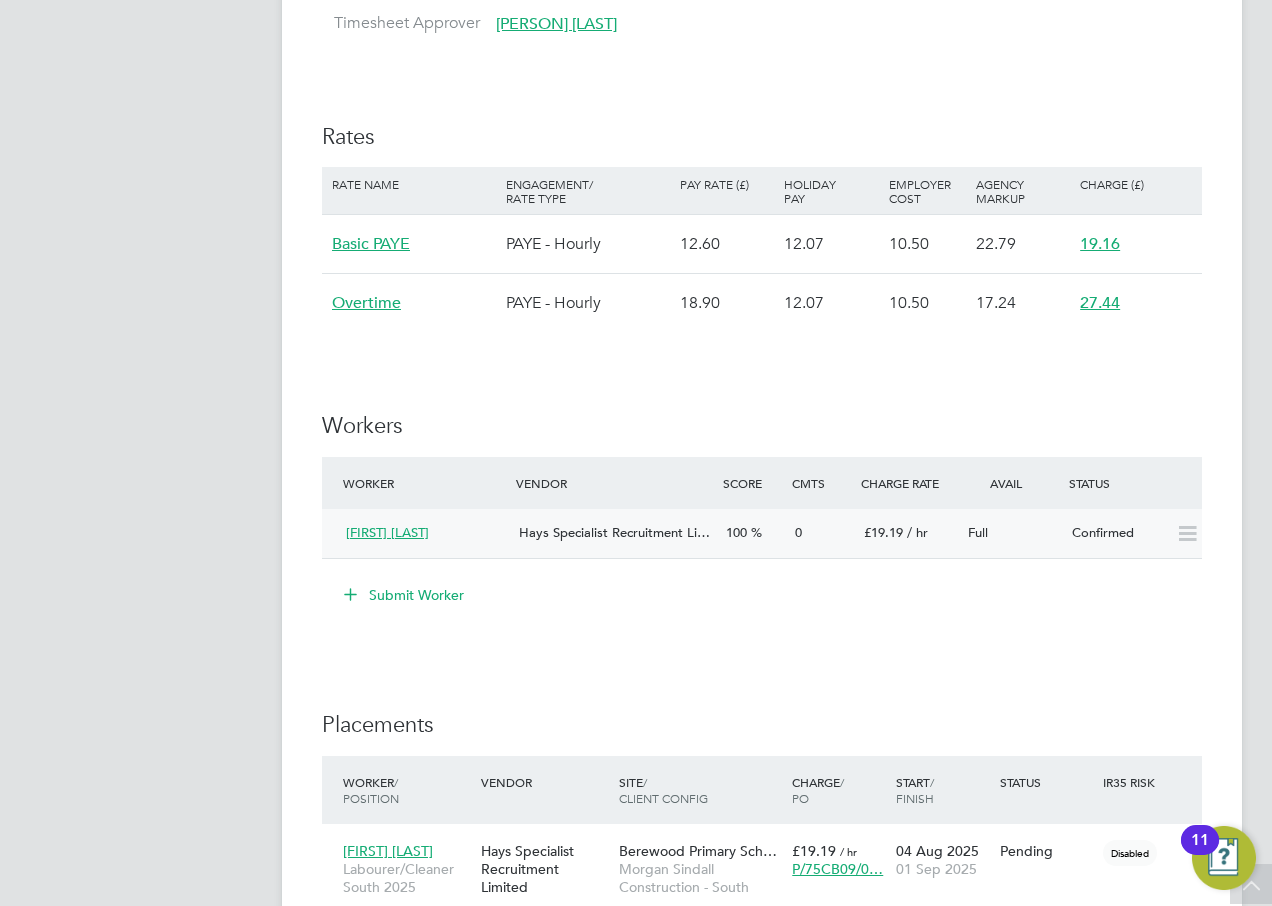 click on "Hays Specialist Recruitment Li…" 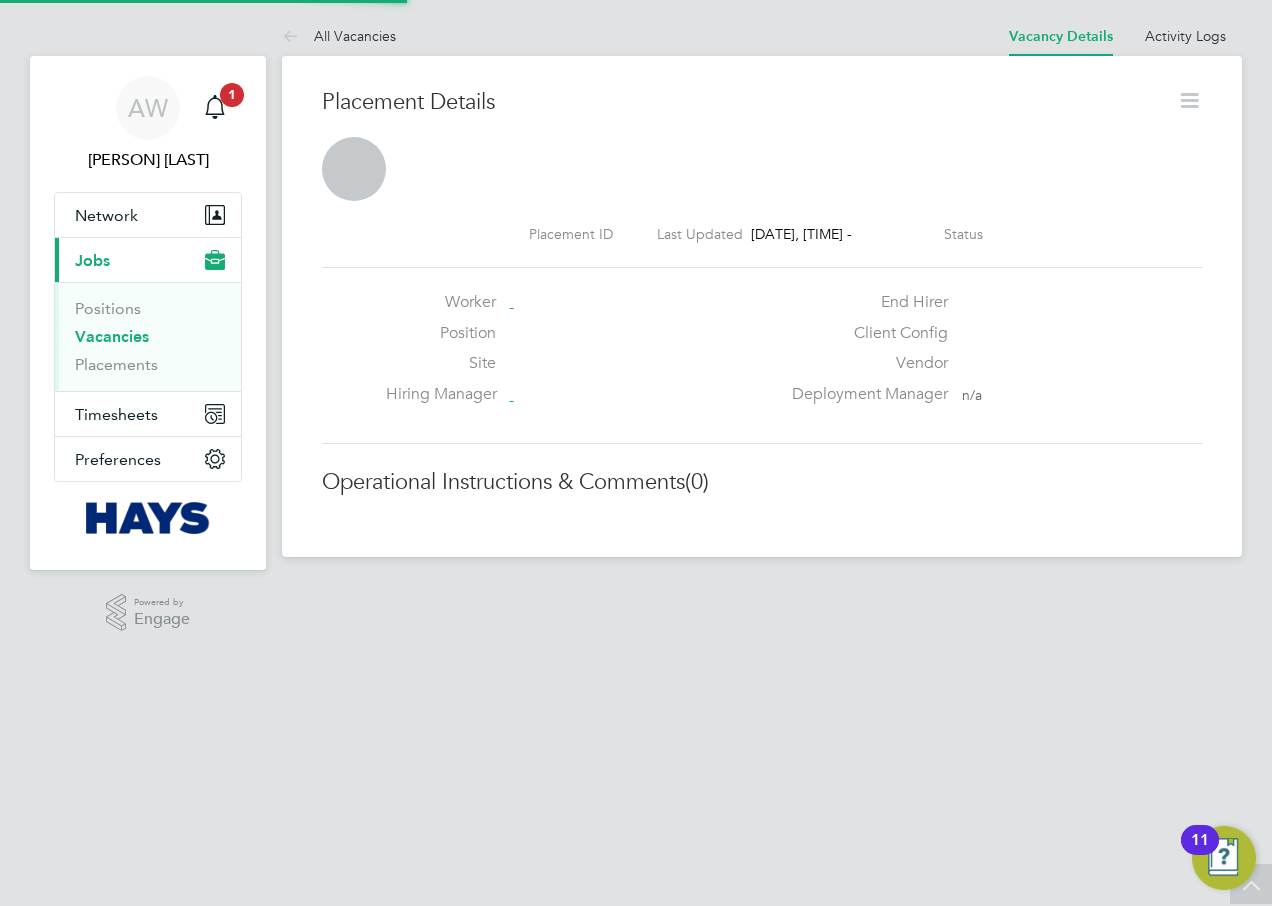 scroll, scrollTop: 0, scrollLeft: 0, axis: both 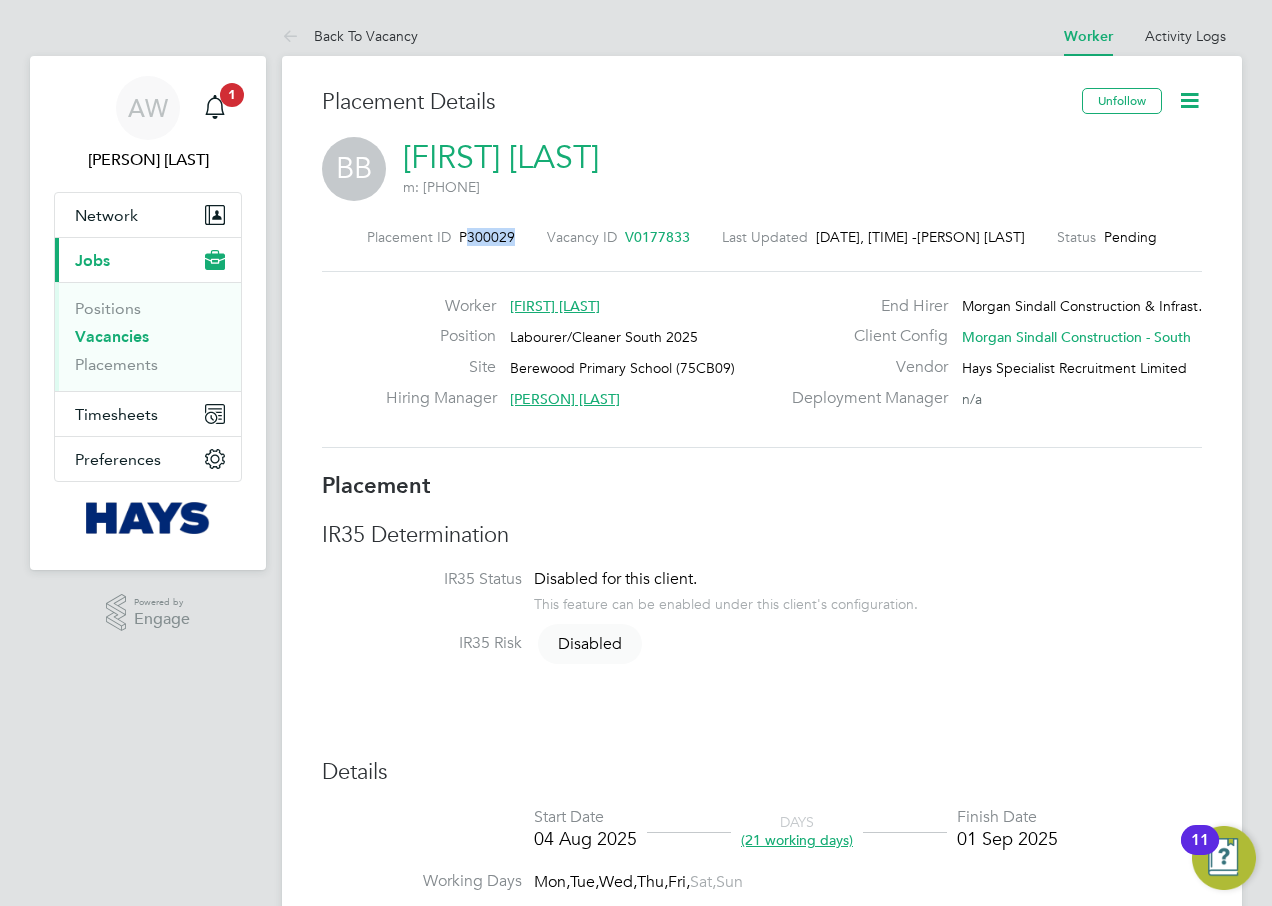 drag, startPoint x: 521, startPoint y: 235, endPoint x: 477, endPoint y: 235, distance: 44 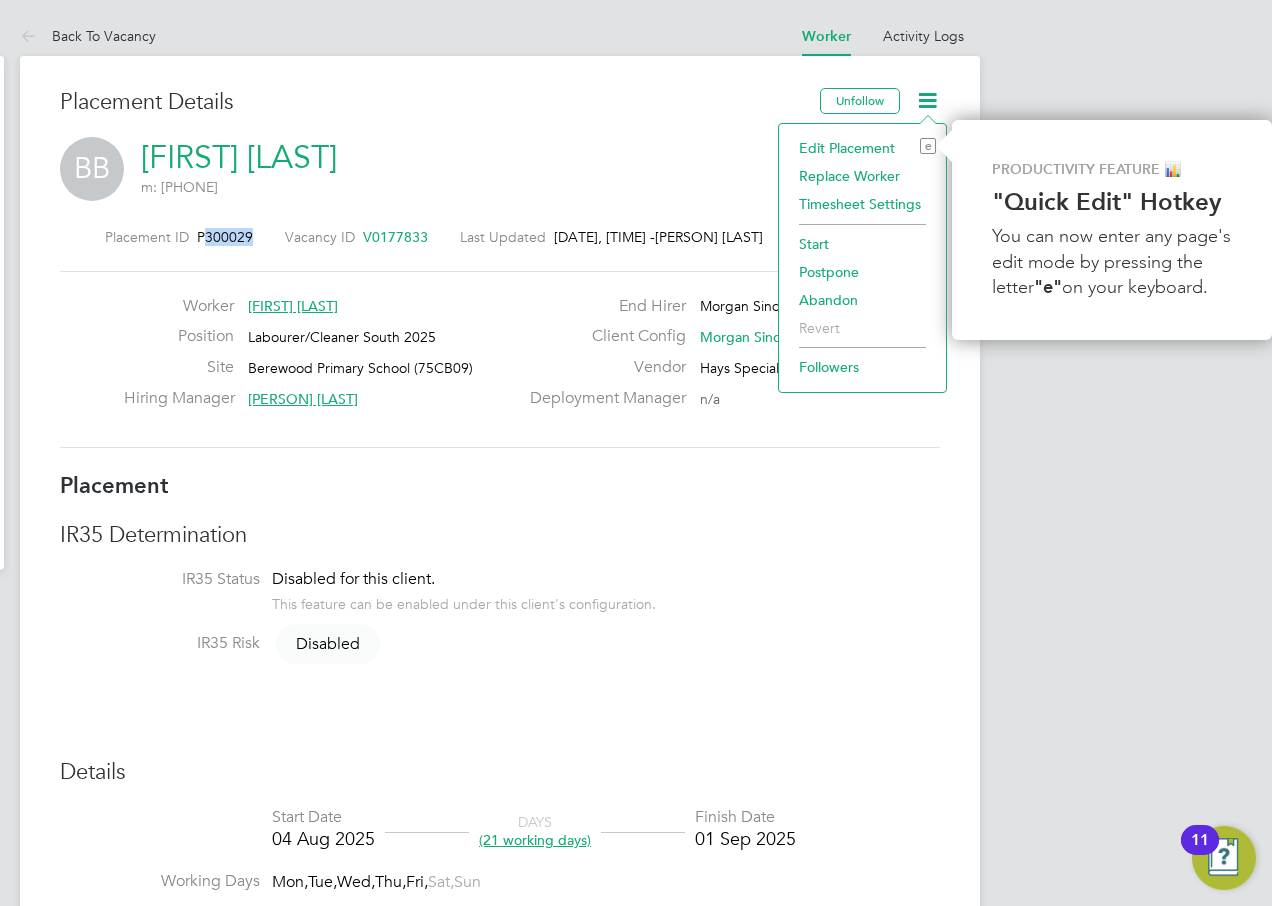 click on "Start" 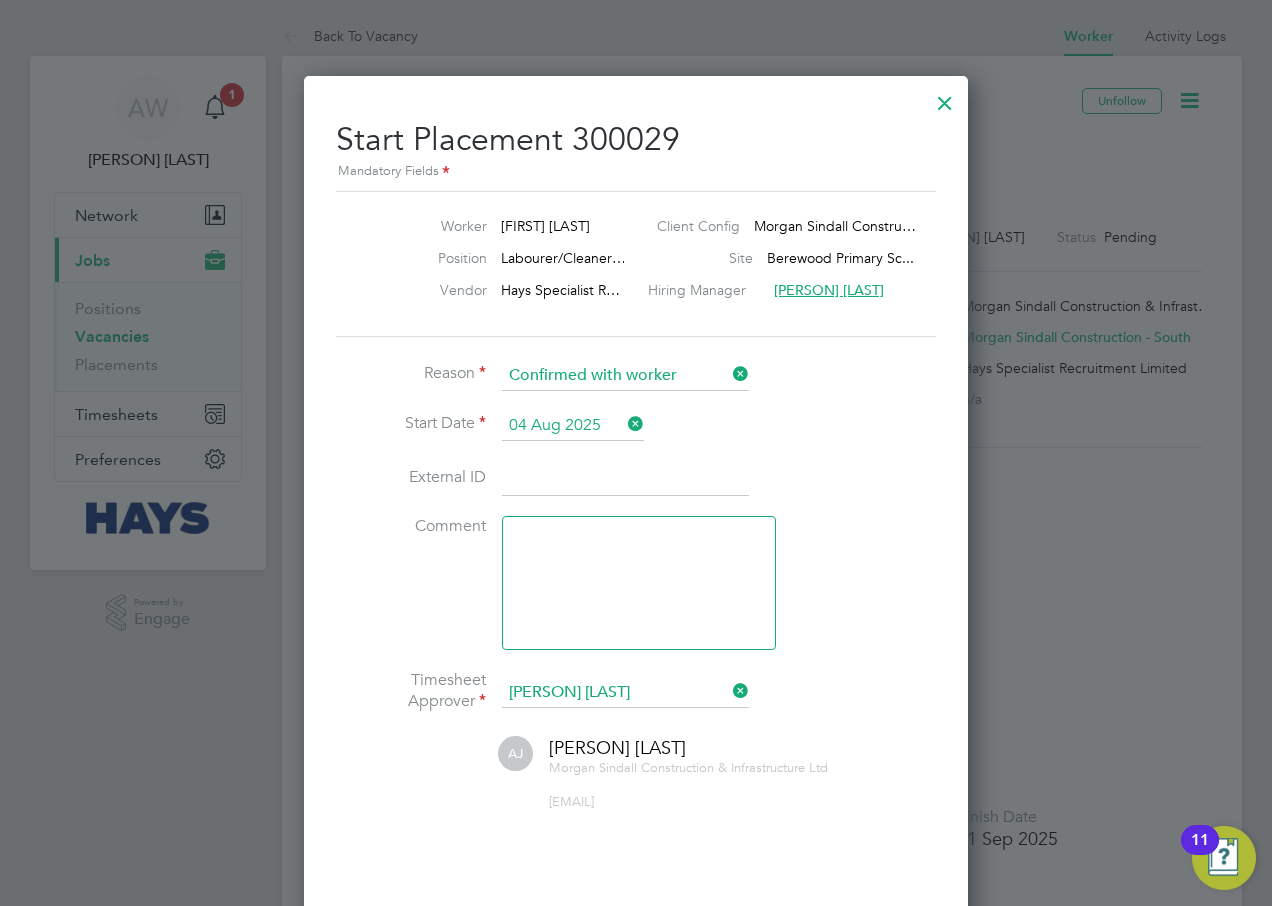 click 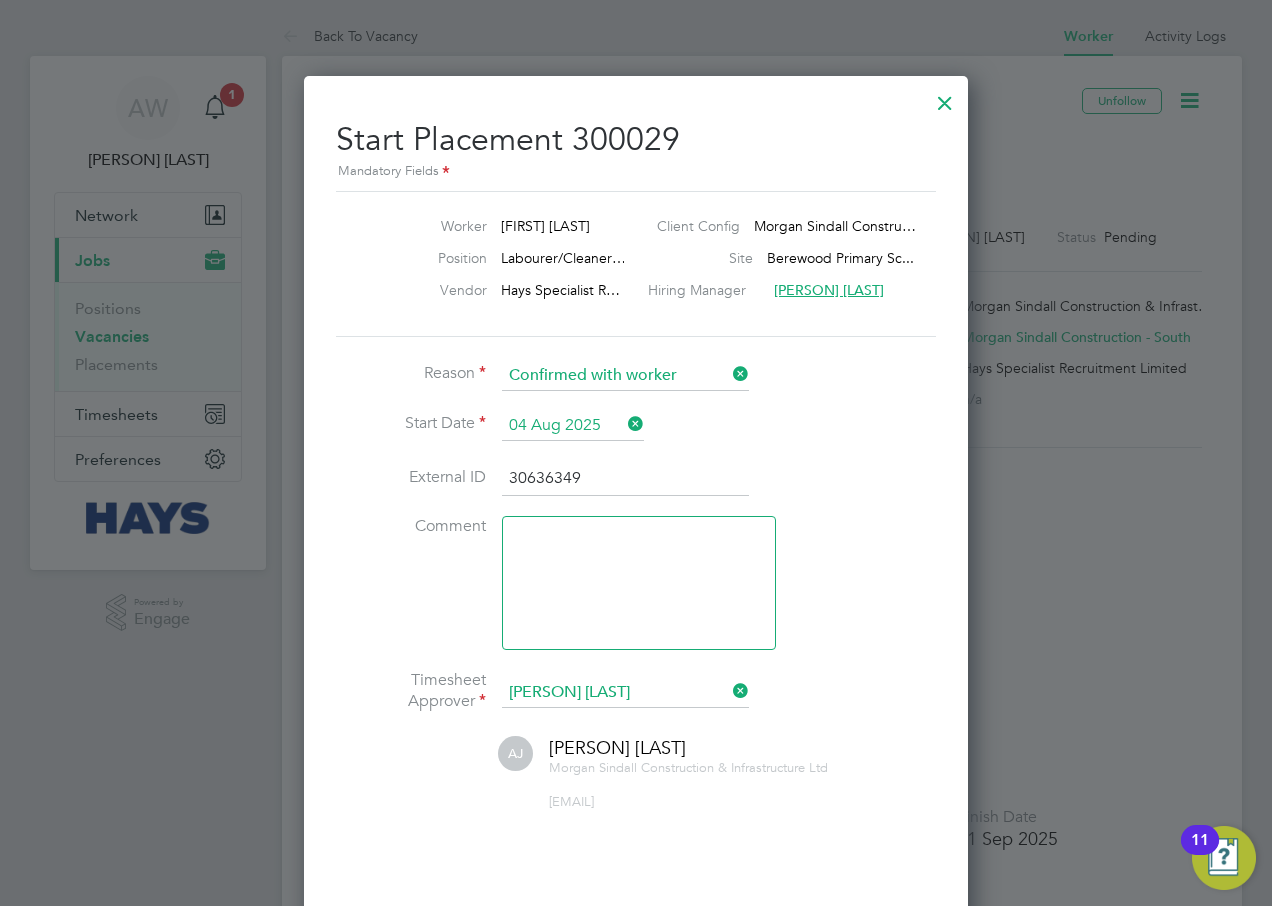 type on "30636349" 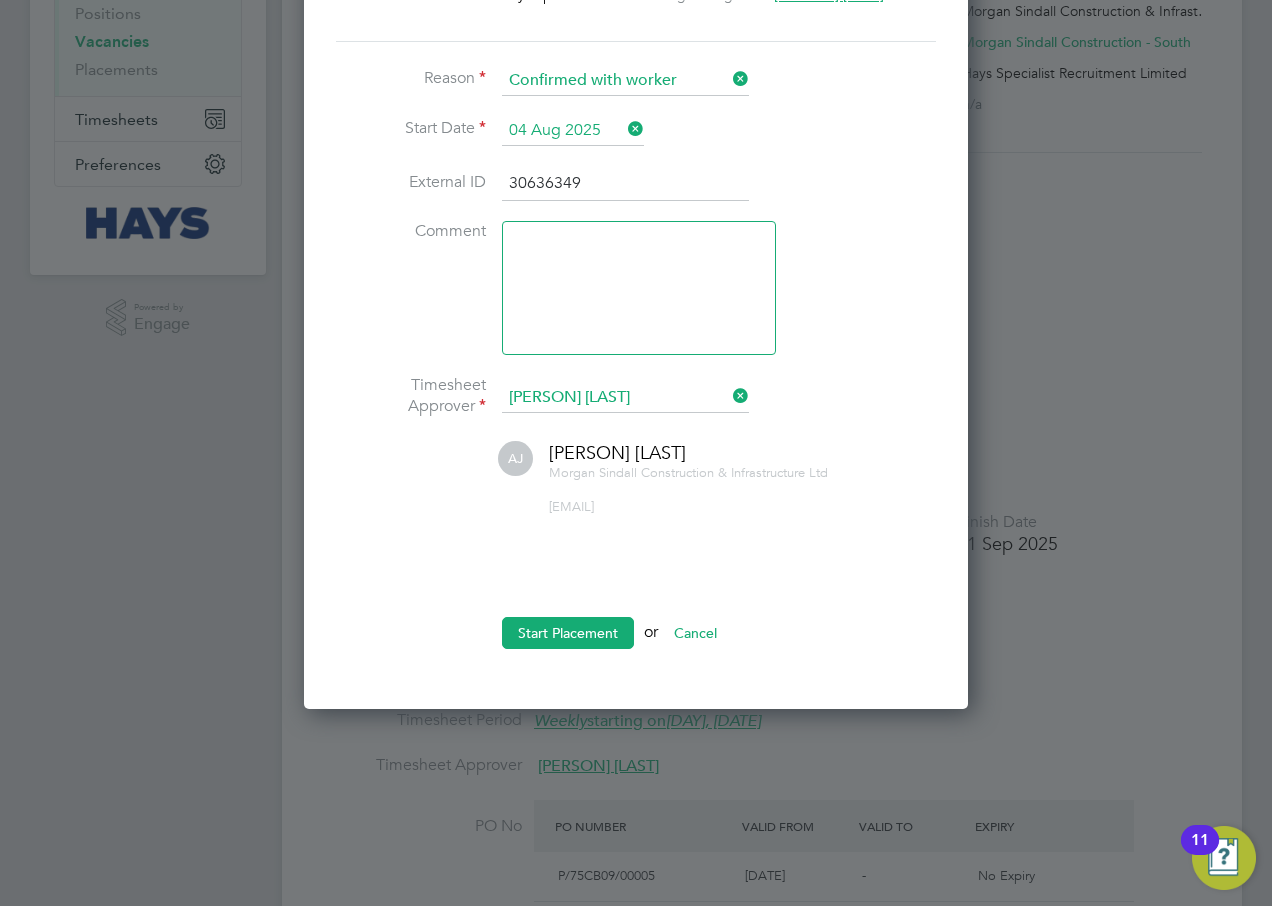 scroll, scrollTop: 400, scrollLeft: 0, axis: vertical 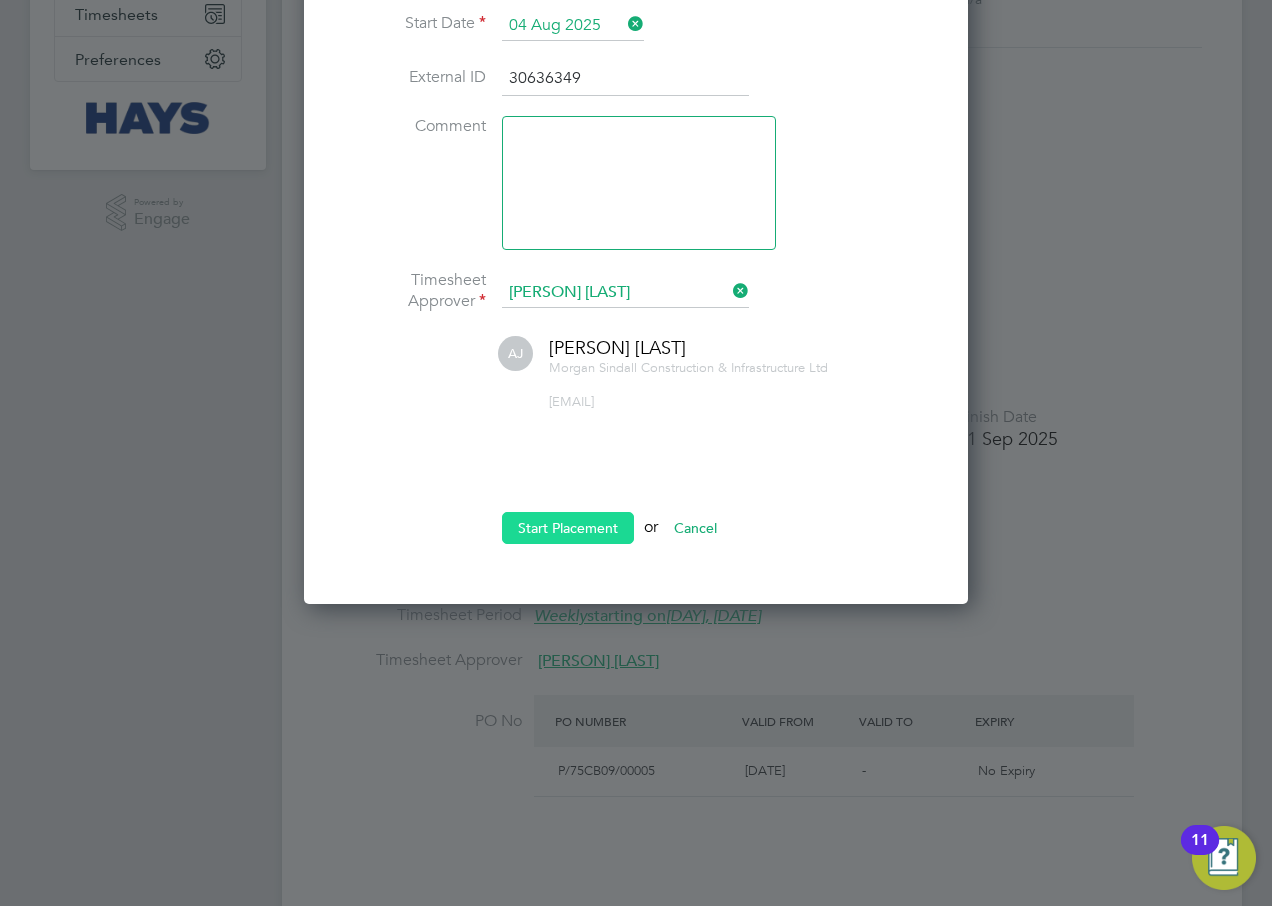 click on "Start Placement" 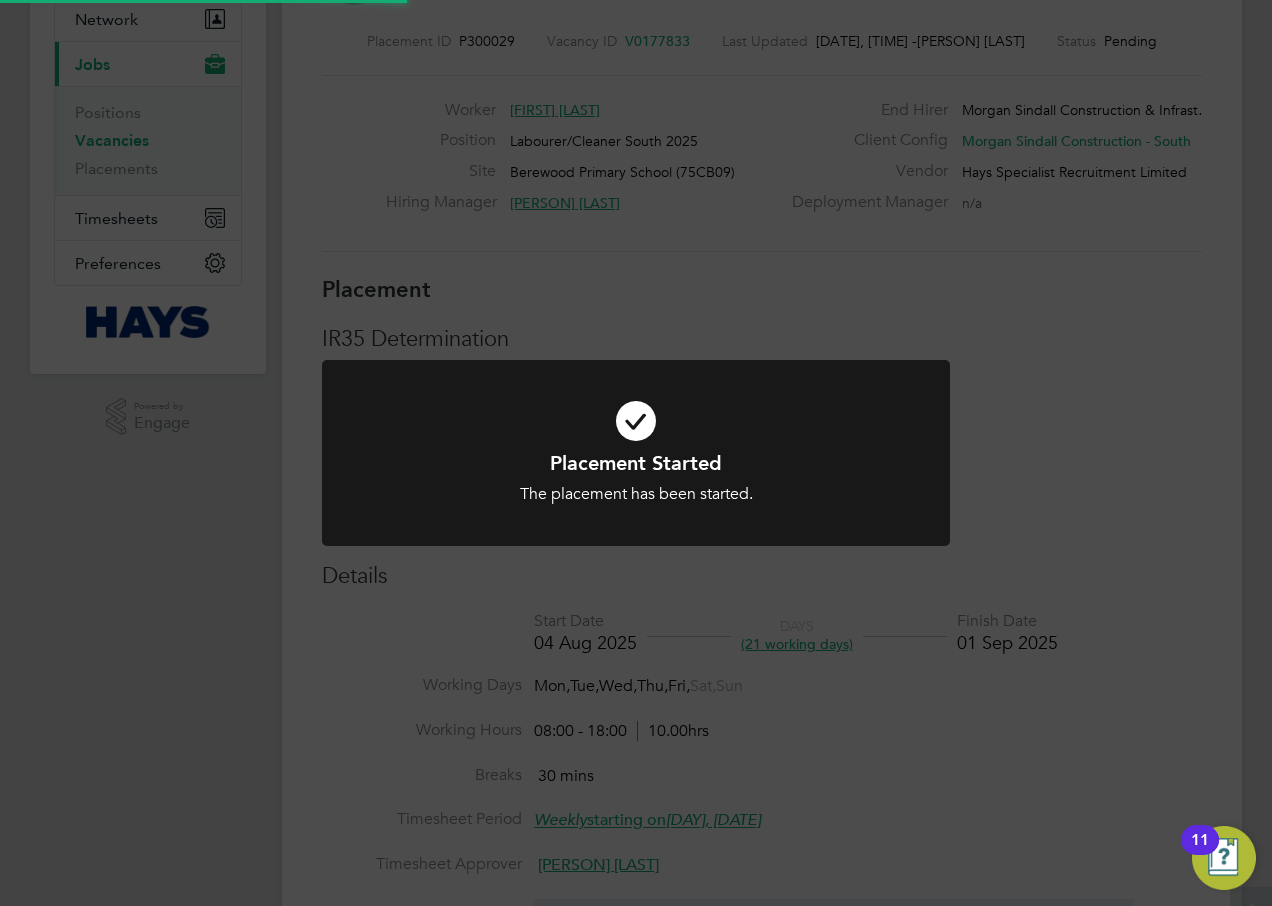 scroll, scrollTop: 2, scrollLeft: 0, axis: vertical 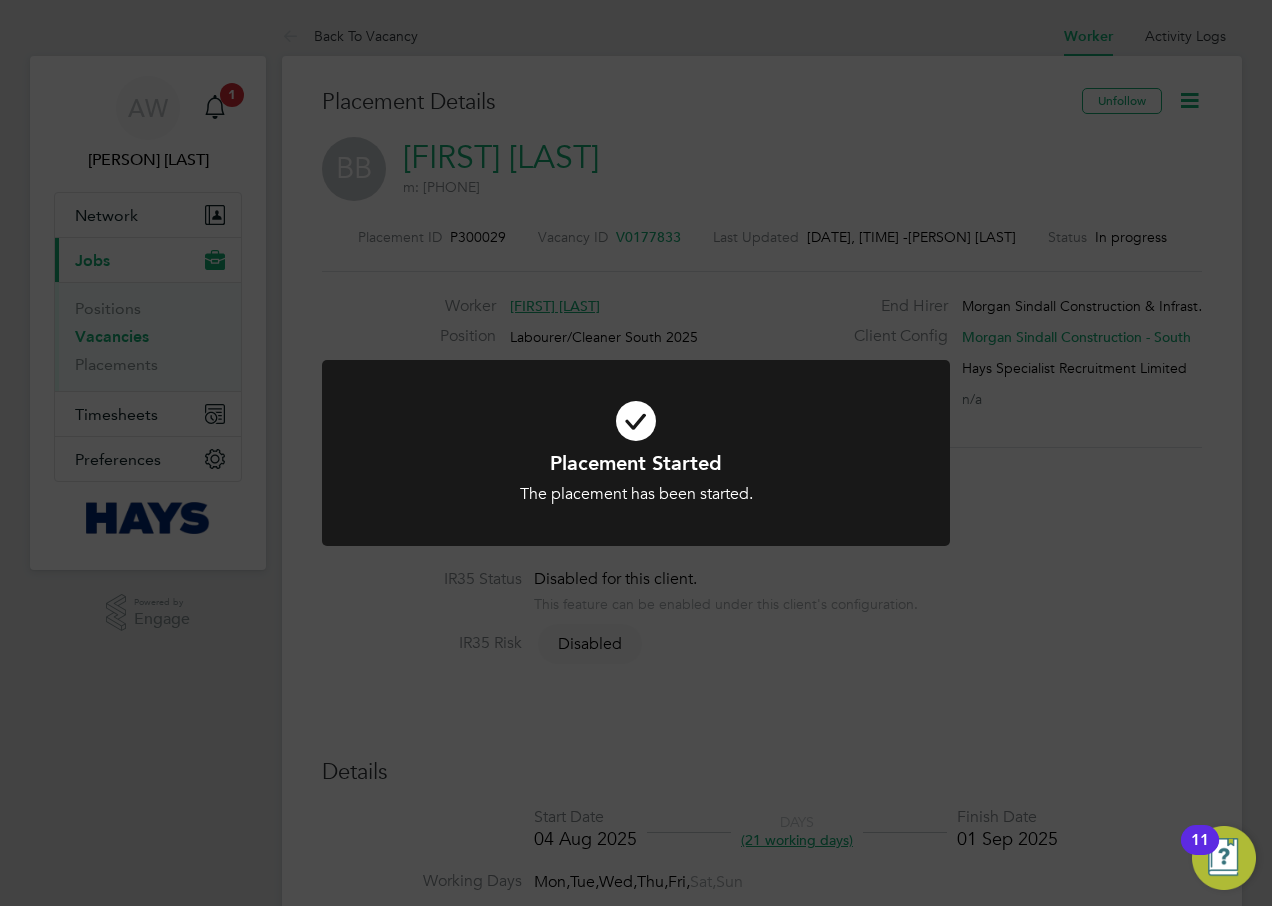 click on "Placement Started The placement has been started. Cancel Okay" 